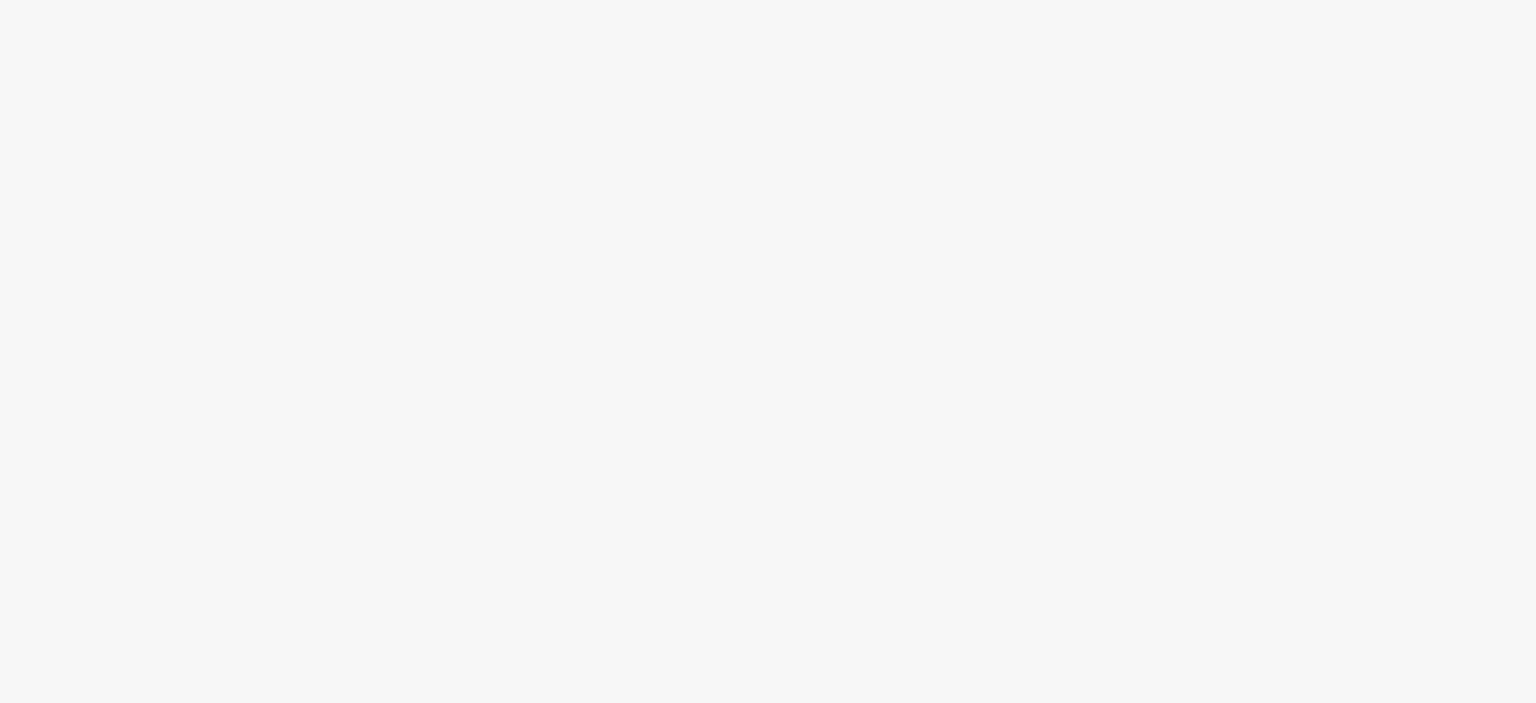 scroll, scrollTop: 0, scrollLeft: 0, axis: both 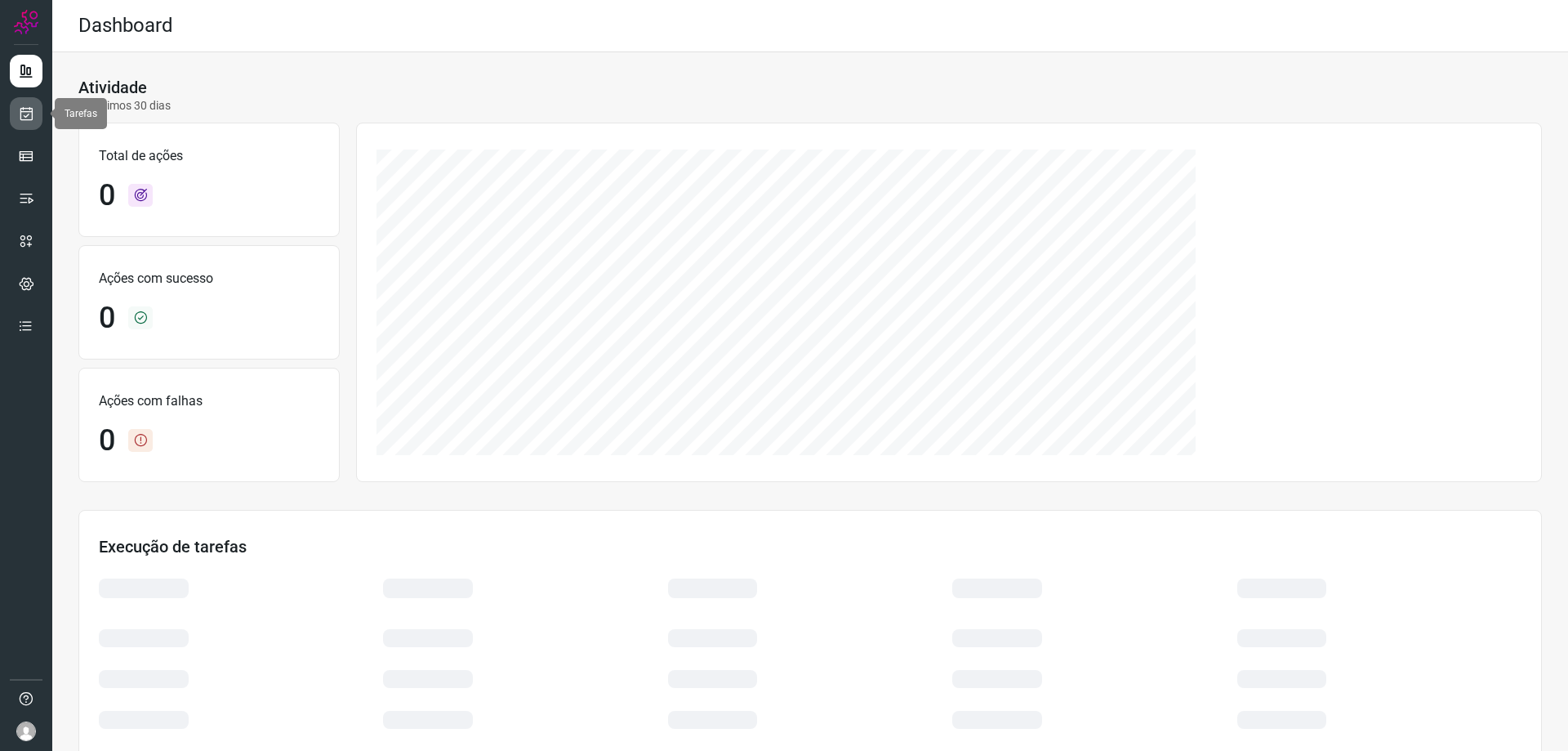 click at bounding box center [26, 114] 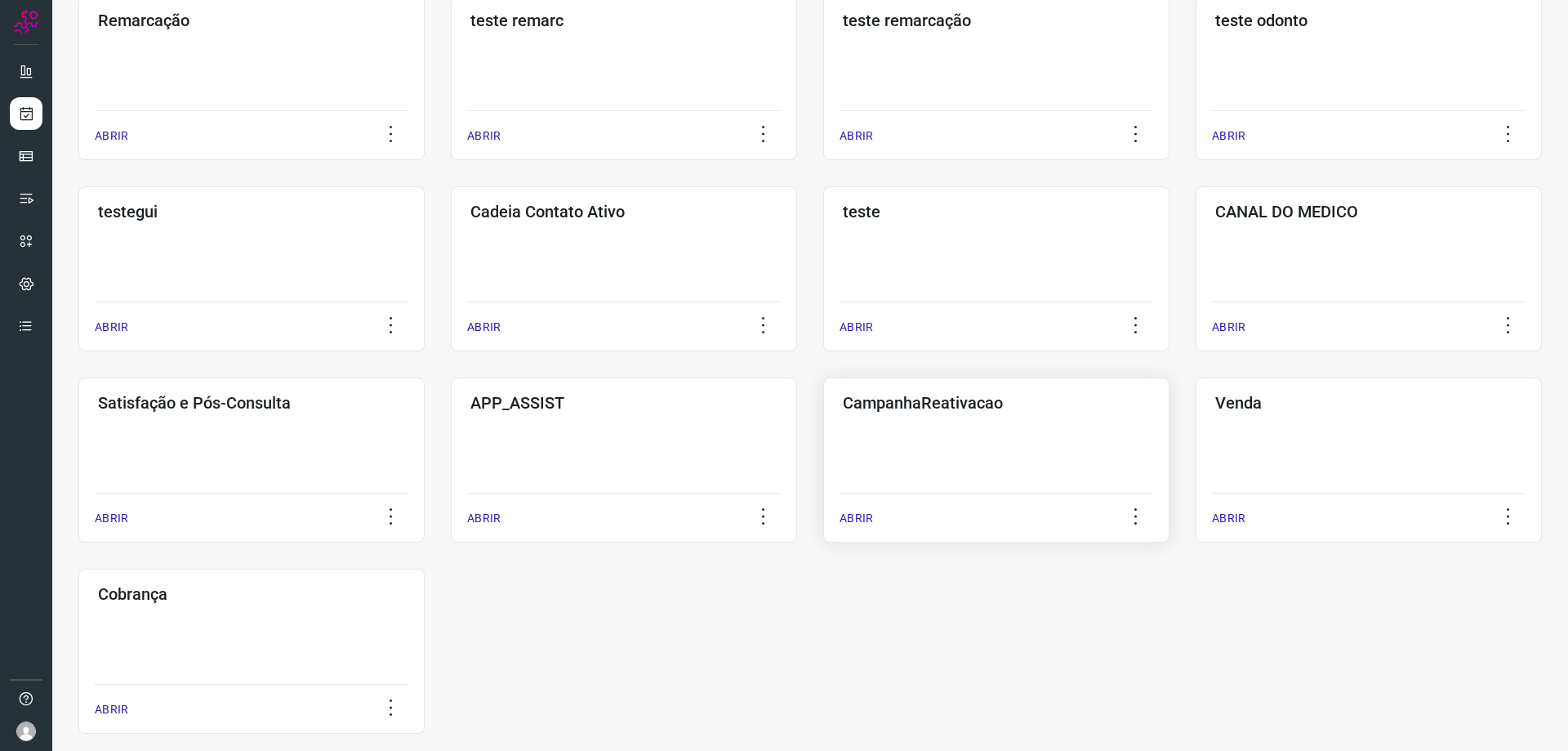 scroll, scrollTop: 350, scrollLeft: 0, axis: vertical 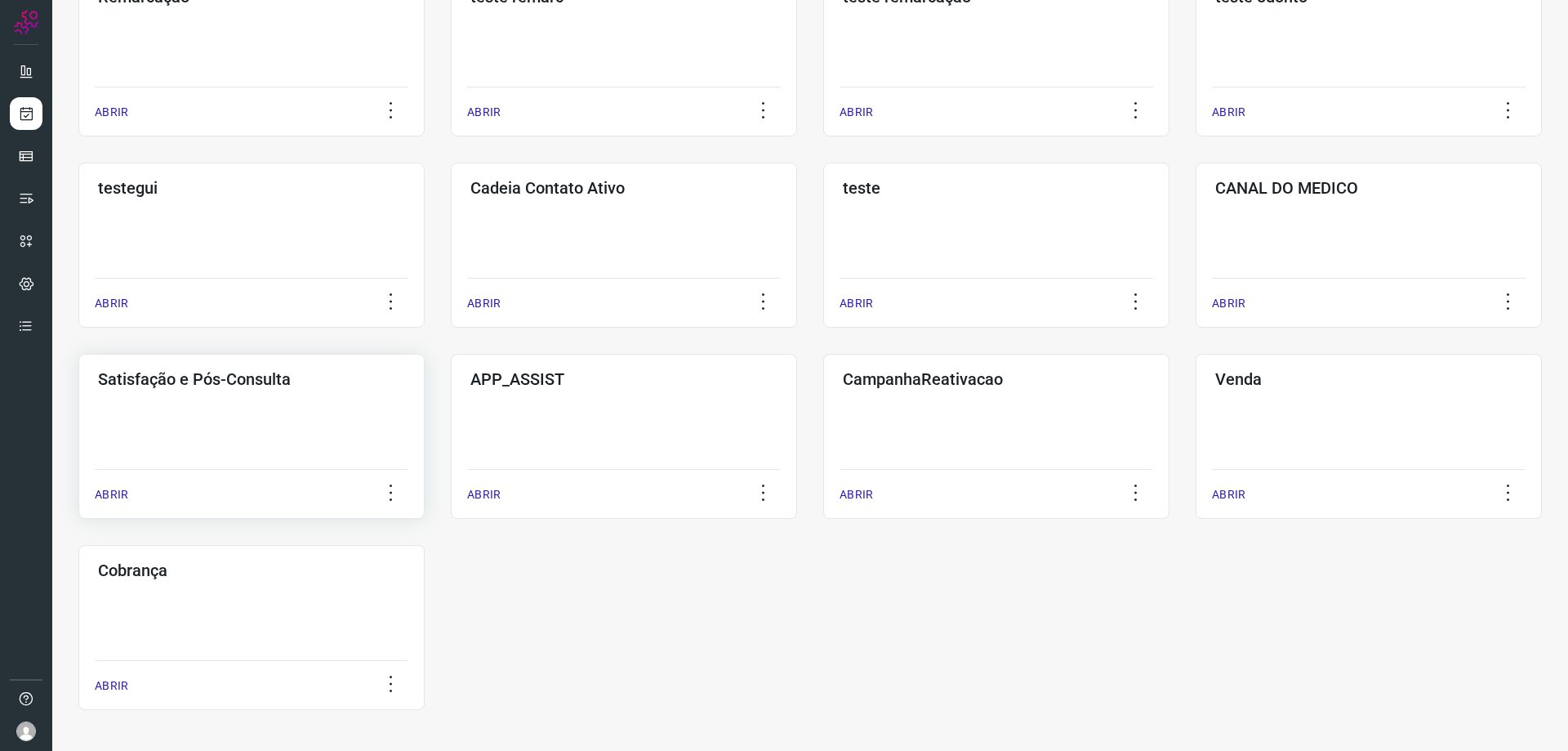 click on "Satisfação e Pós-Consulta  ABRIR" 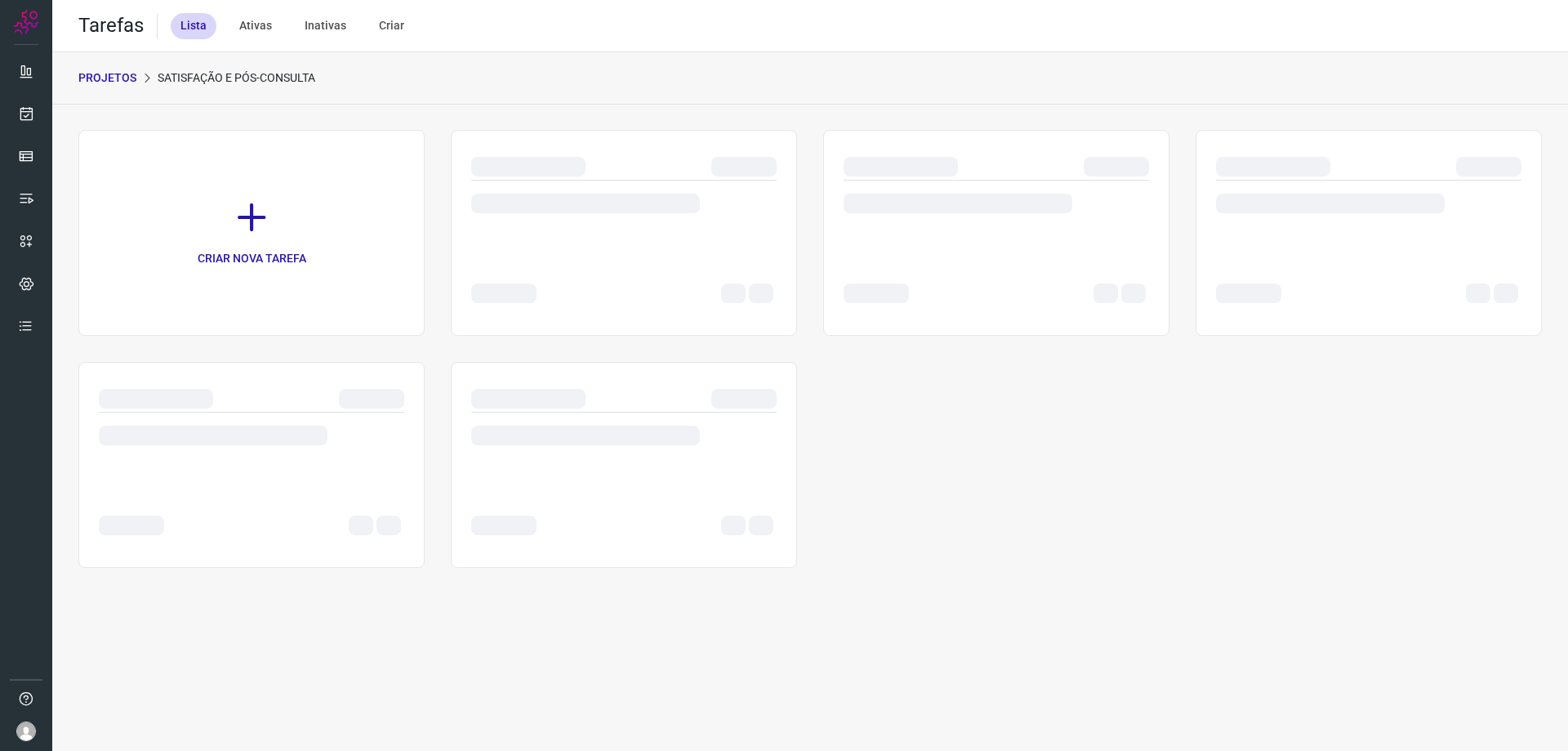 scroll, scrollTop: 0, scrollLeft: 0, axis: both 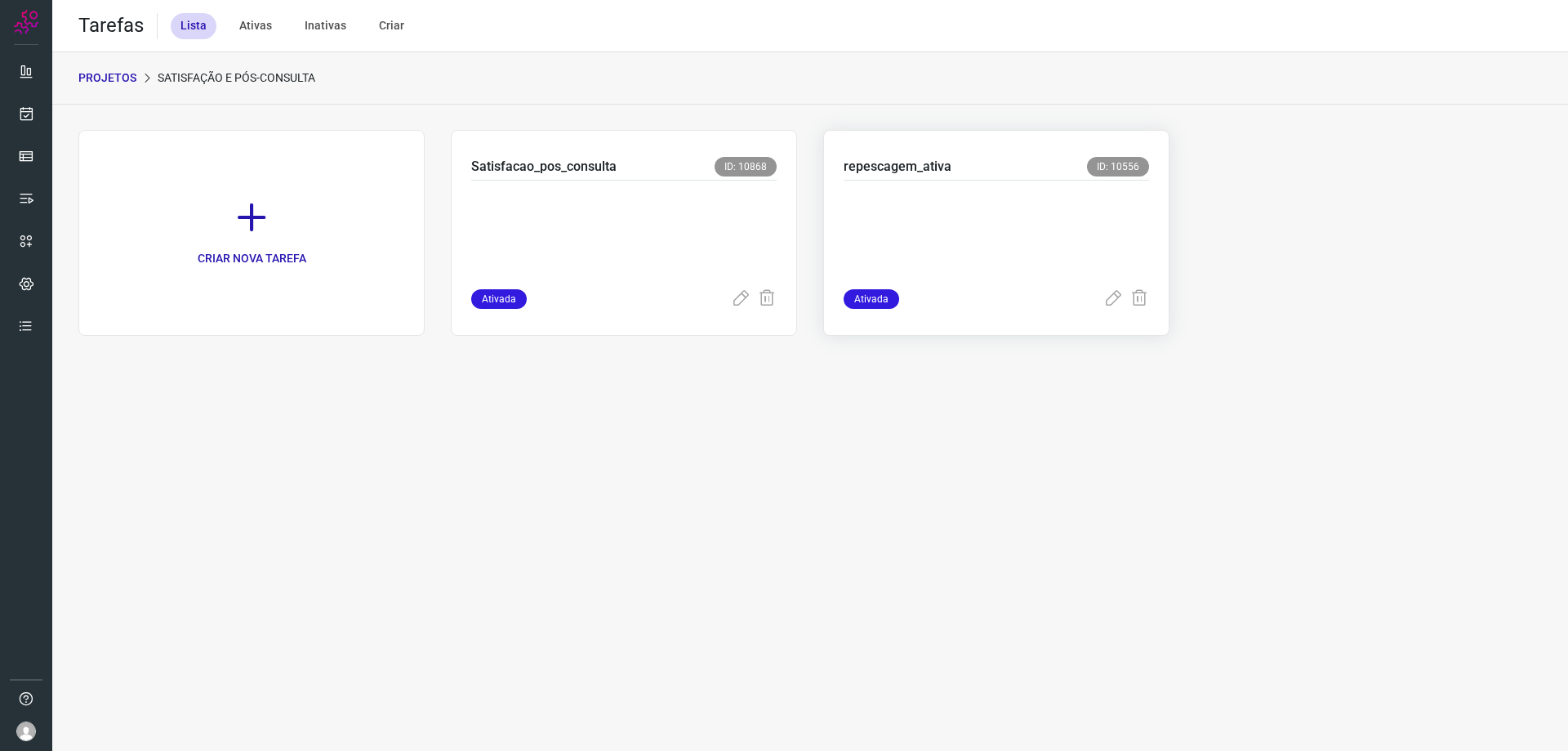 click at bounding box center [966, 231] 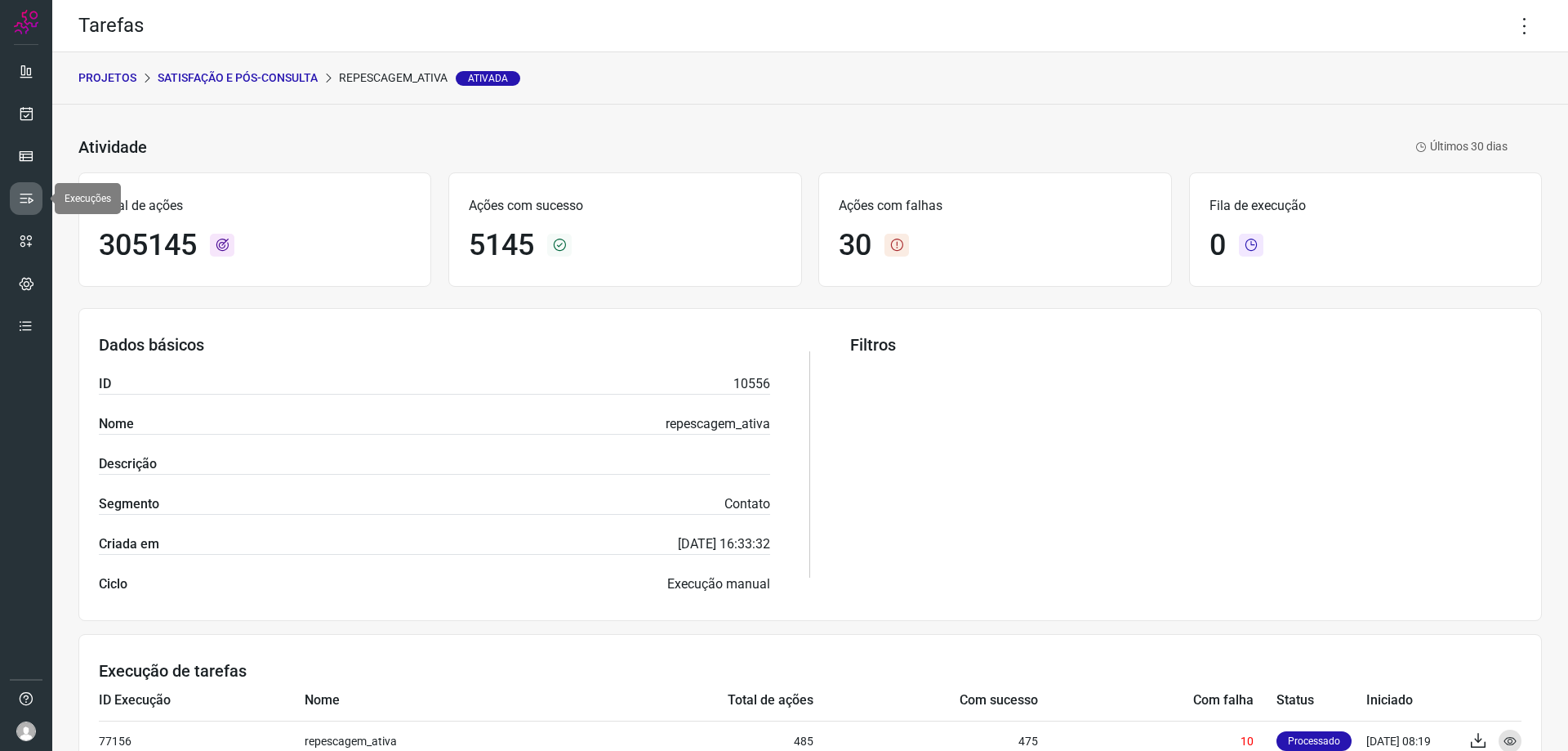 click at bounding box center [26, 199] 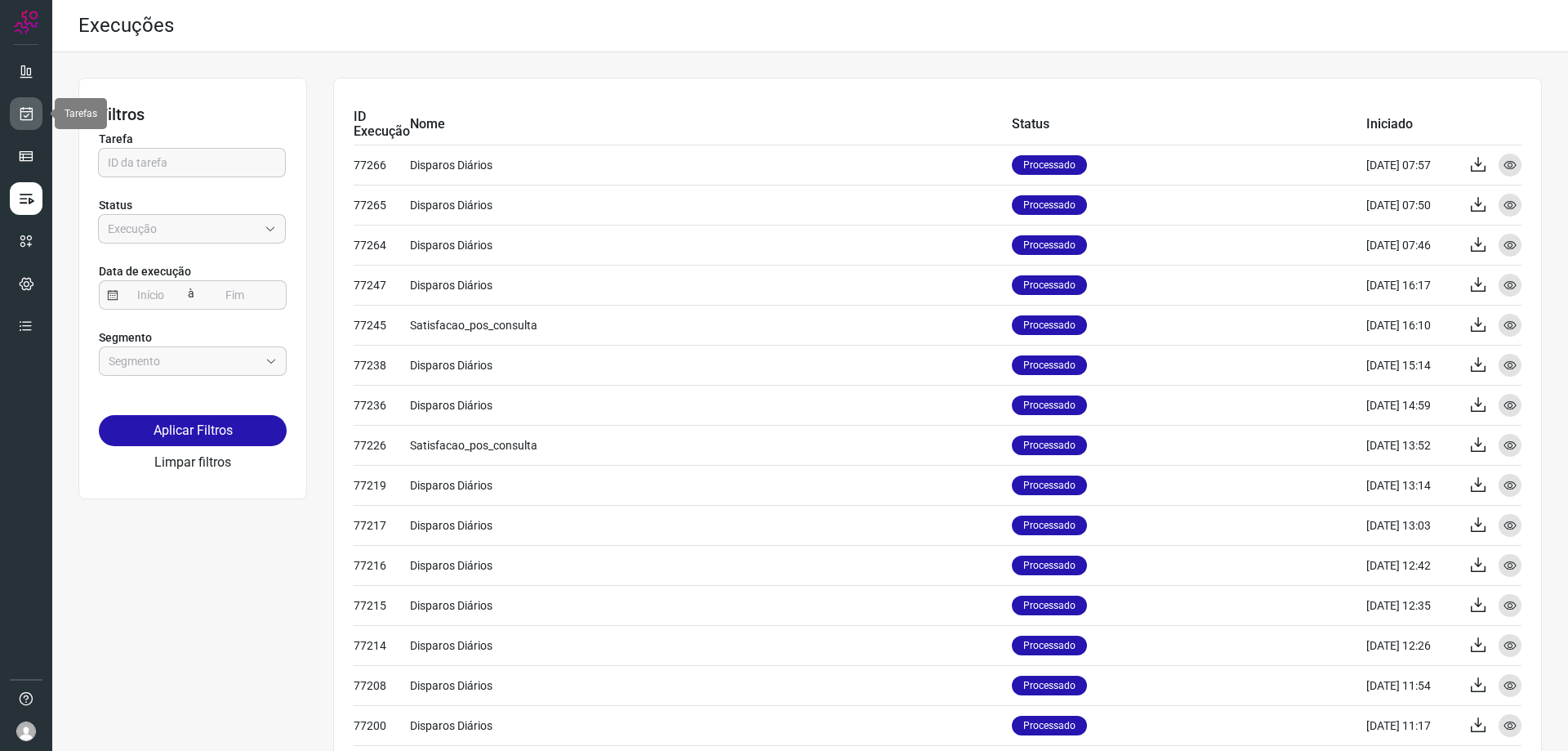 click at bounding box center [26, 114] 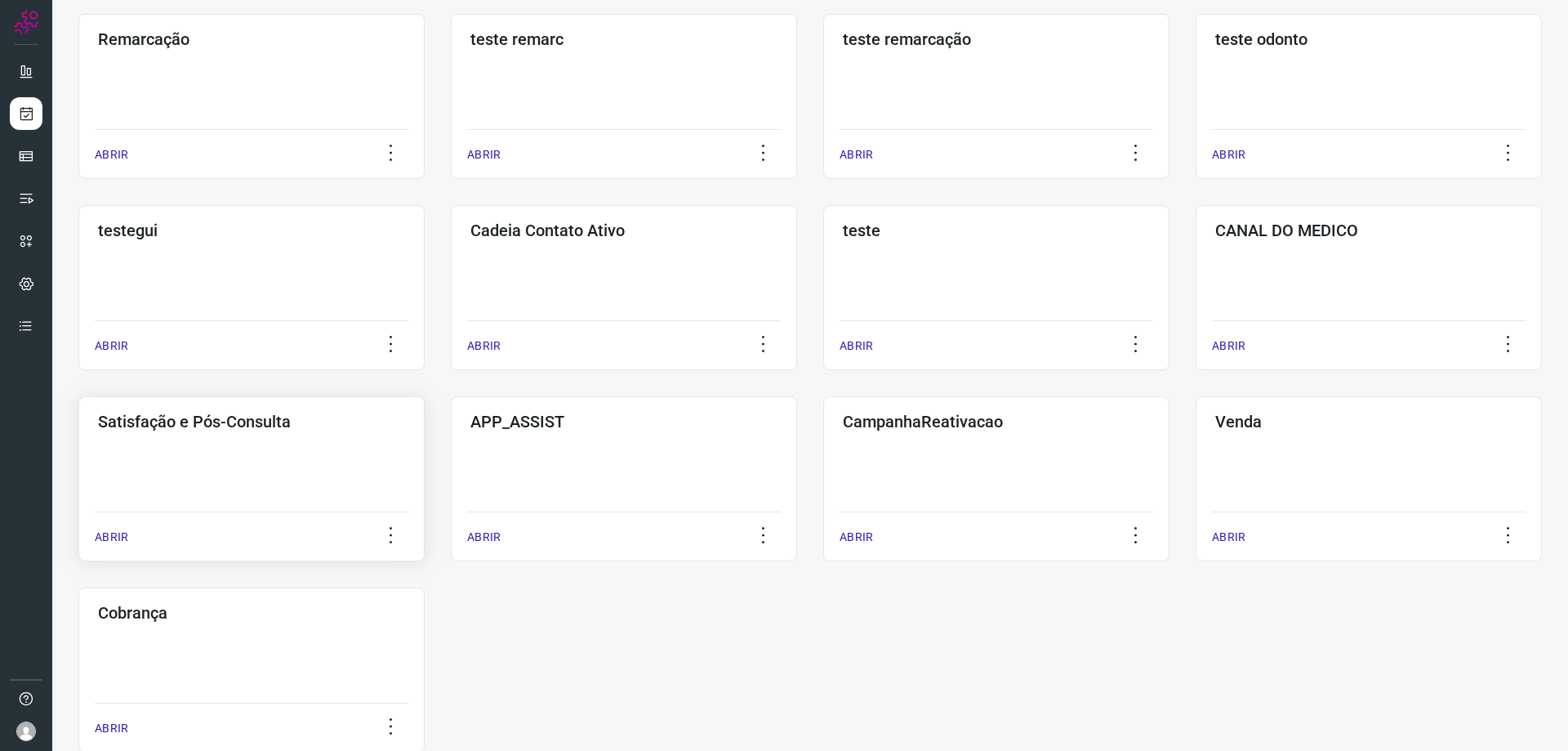 scroll, scrollTop: 268, scrollLeft: 0, axis: vertical 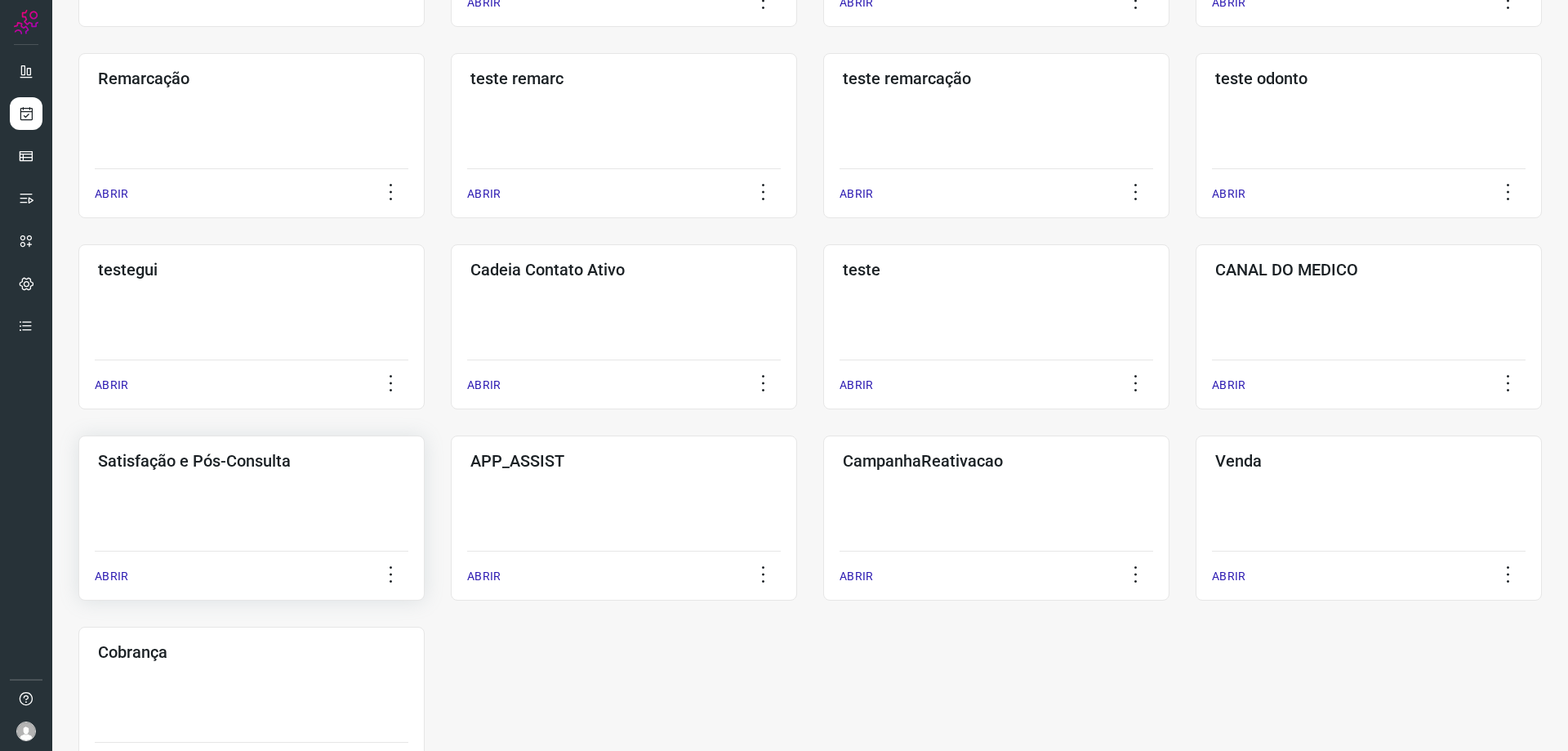 click on "Satisfação e Pós-Consulta  ABRIR" 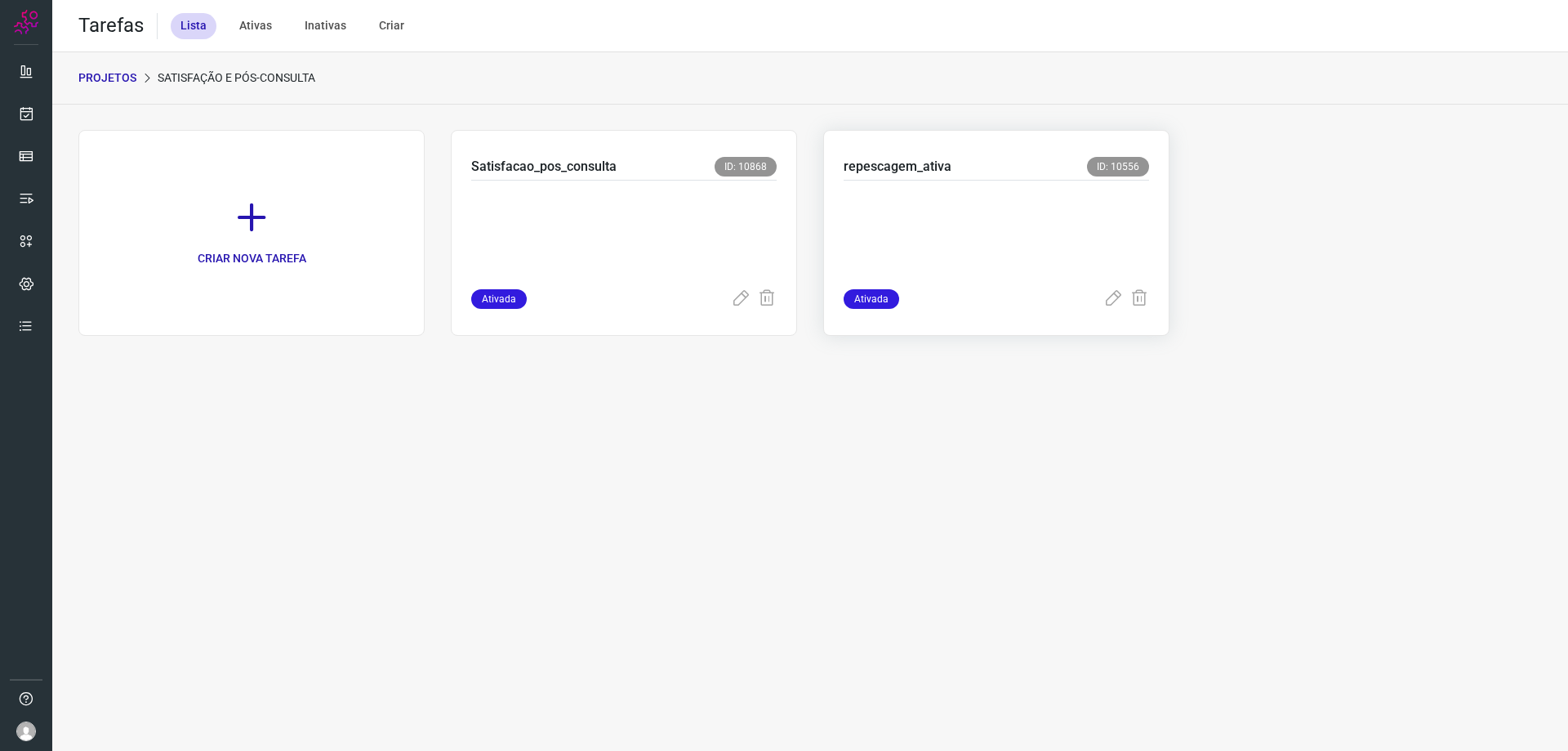click at bounding box center [966, 231] 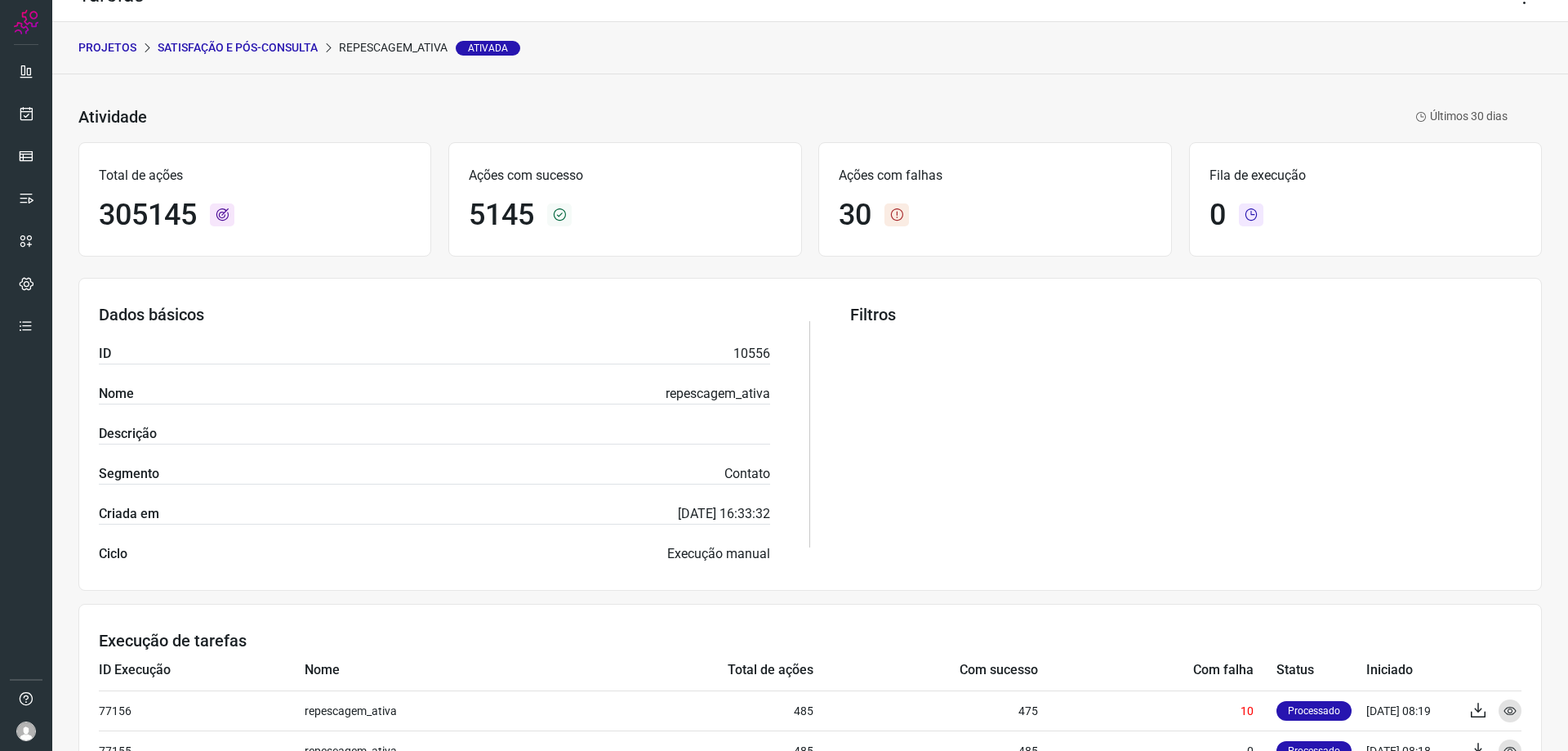 scroll, scrollTop: 0, scrollLeft: 0, axis: both 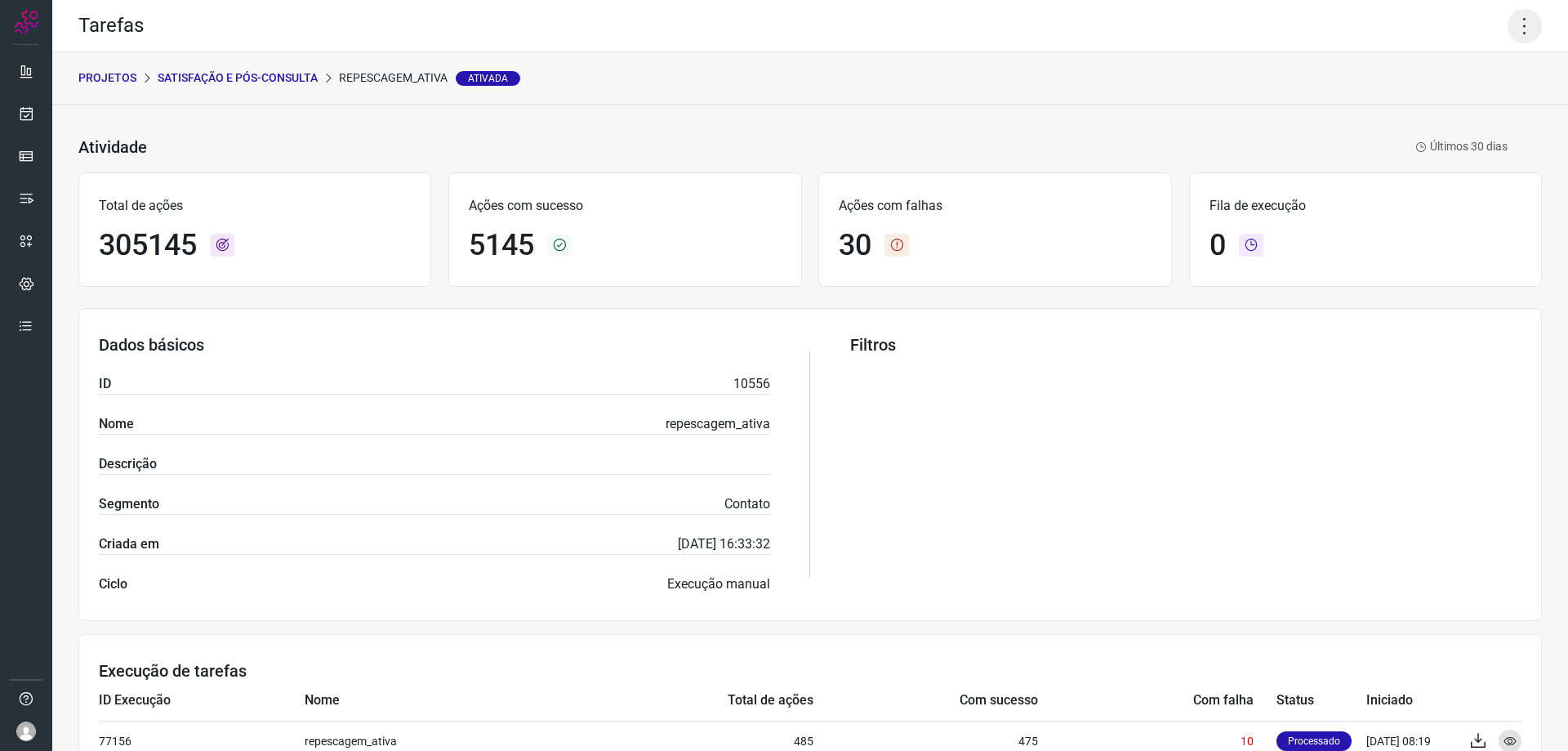 click 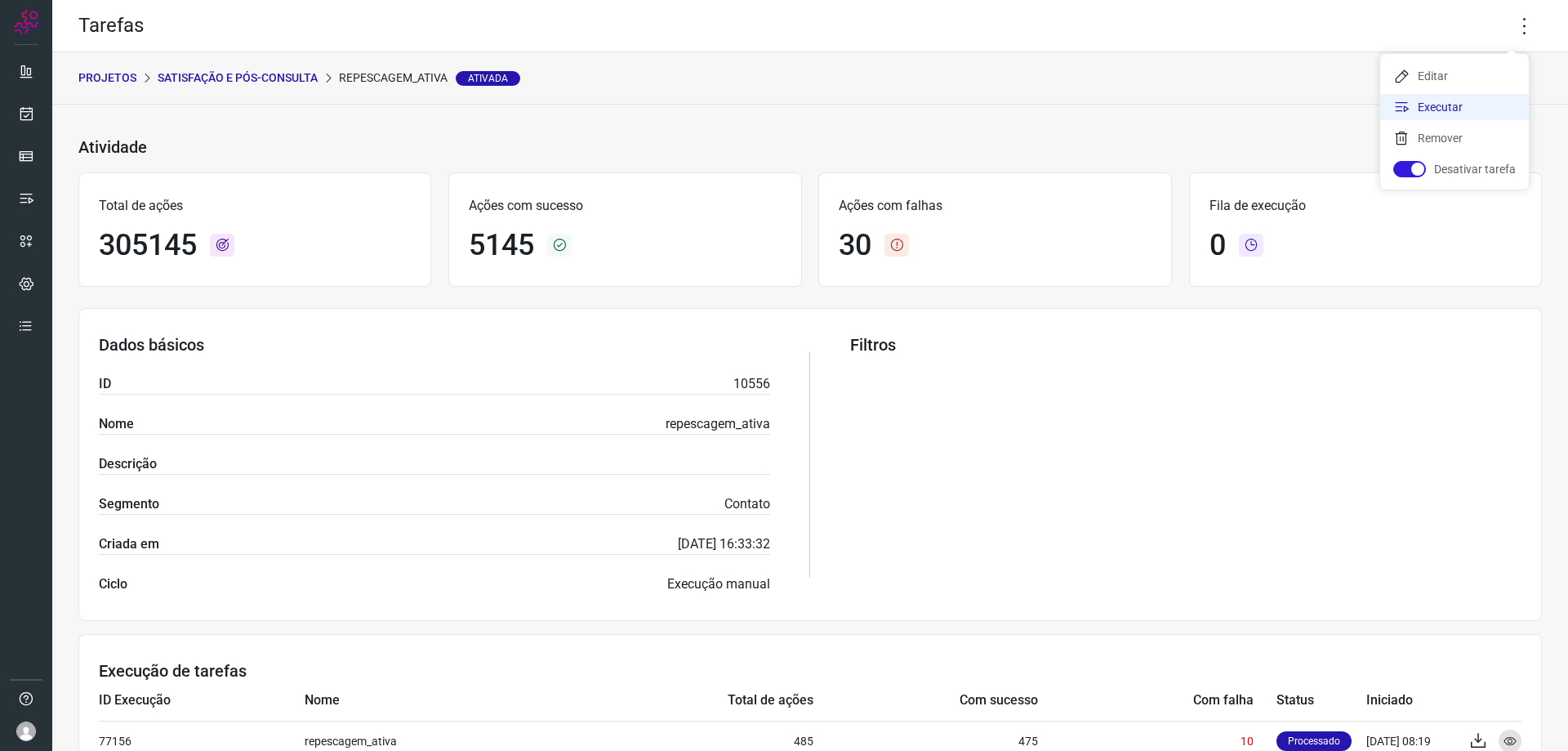 click on "Executar" 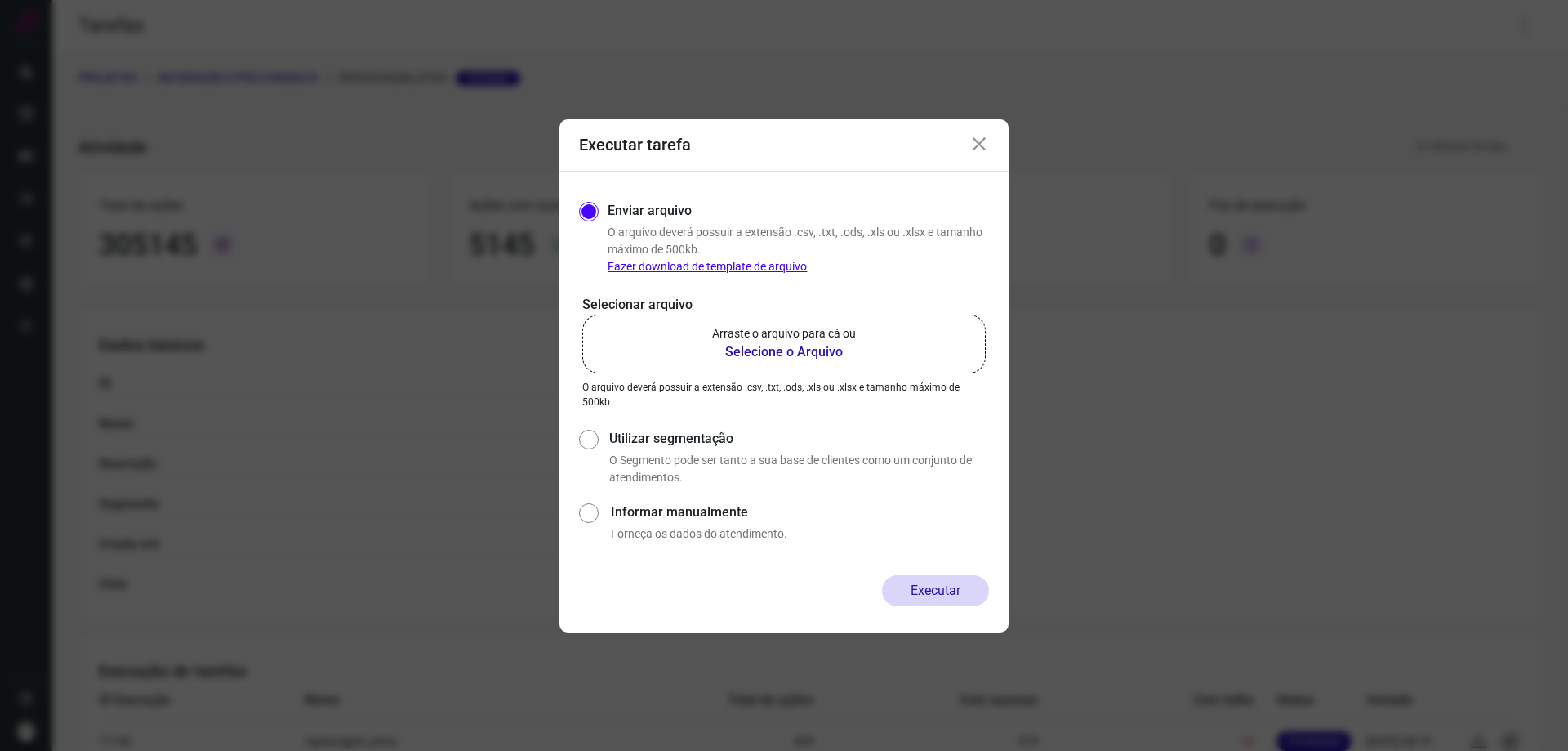 click on "Selecione o Arquivo" at bounding box center (784, 352) 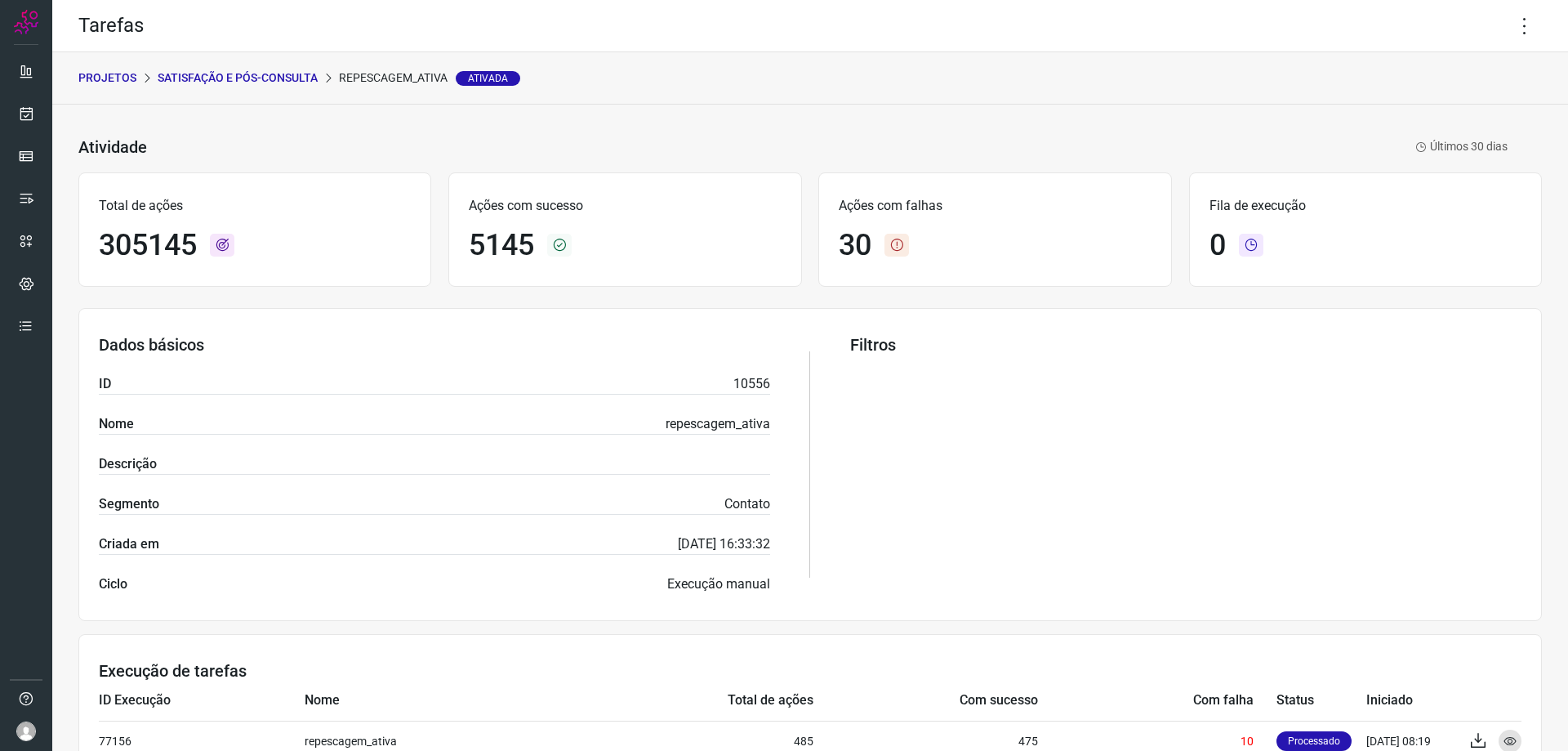 click on "PROJETOS  Satisfação e Pós-Consulta repescagem_ativa  Ativada" at bounding box center [810, 78] 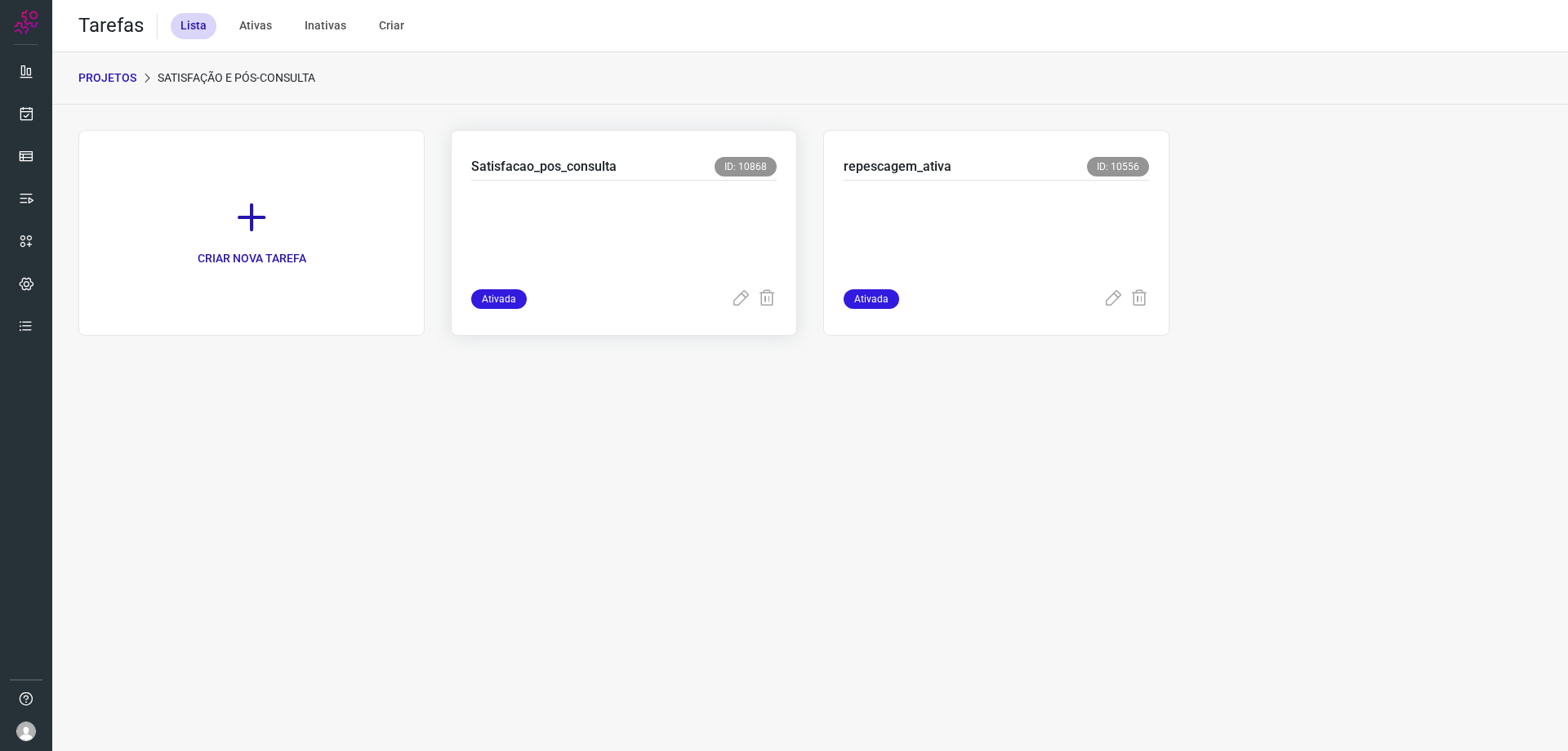click at bounding box center [594, 231] 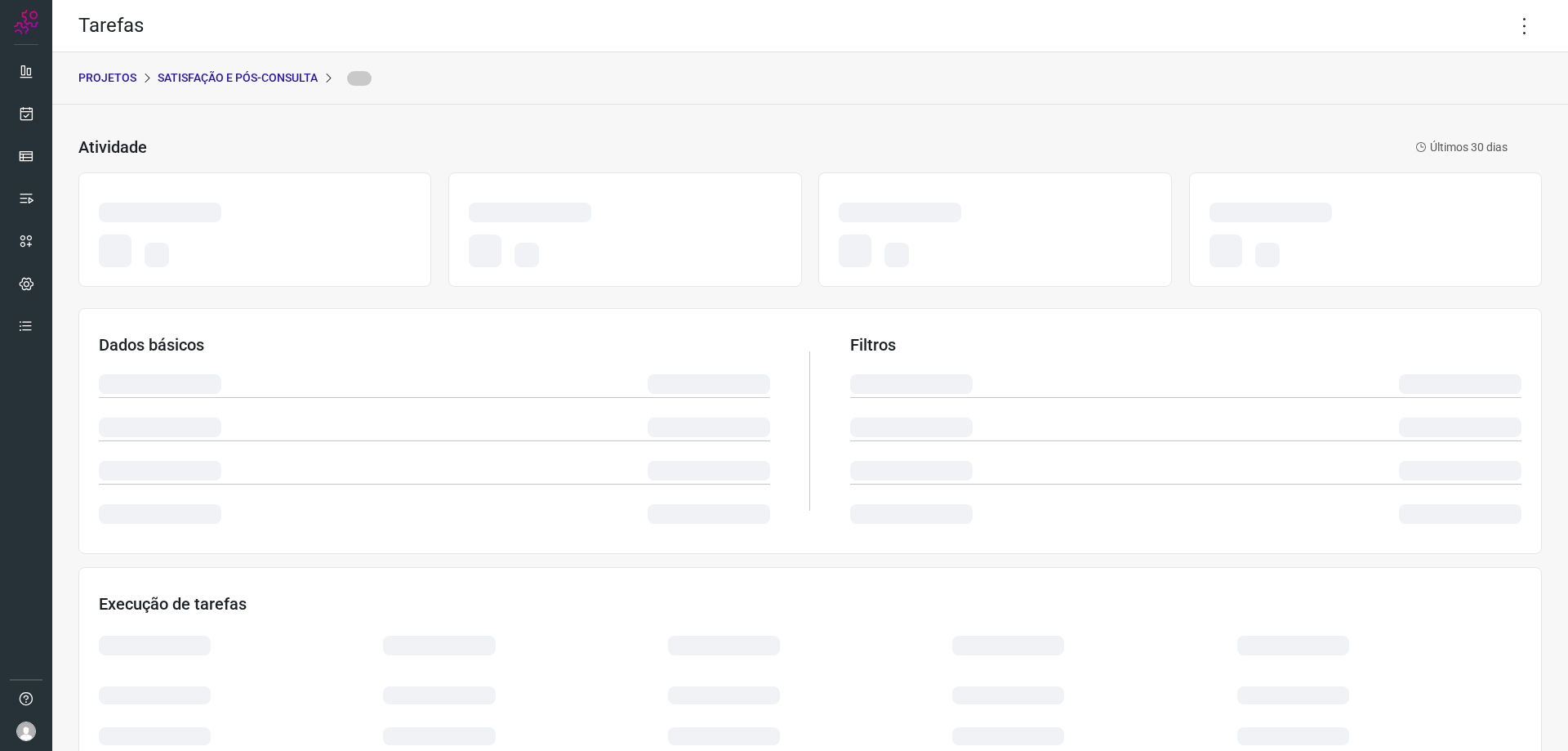 drag, startPoint x: 1499, startPoint y: 26, endPoint x: 1009, endPoint y: 83, distance: 493.30417 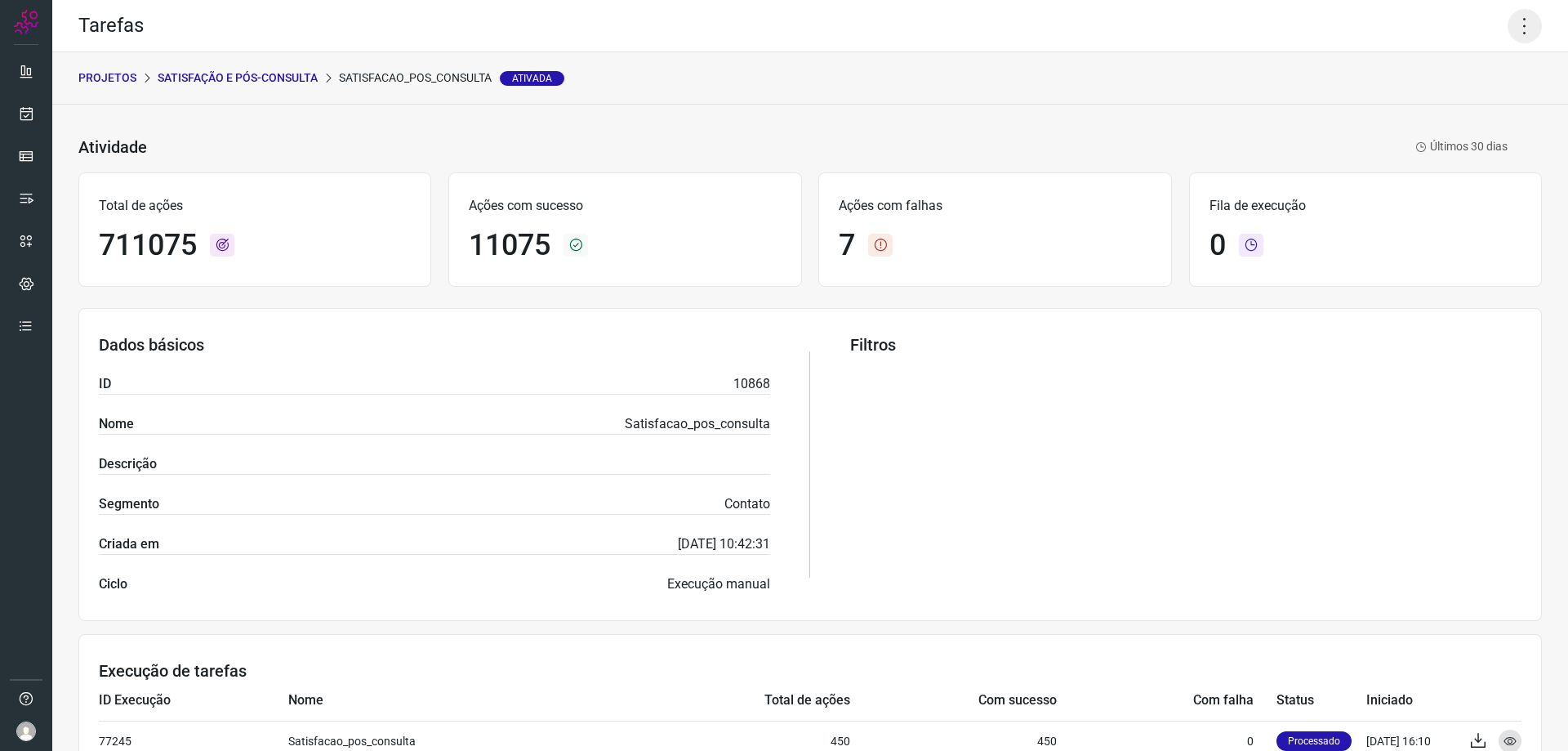 click 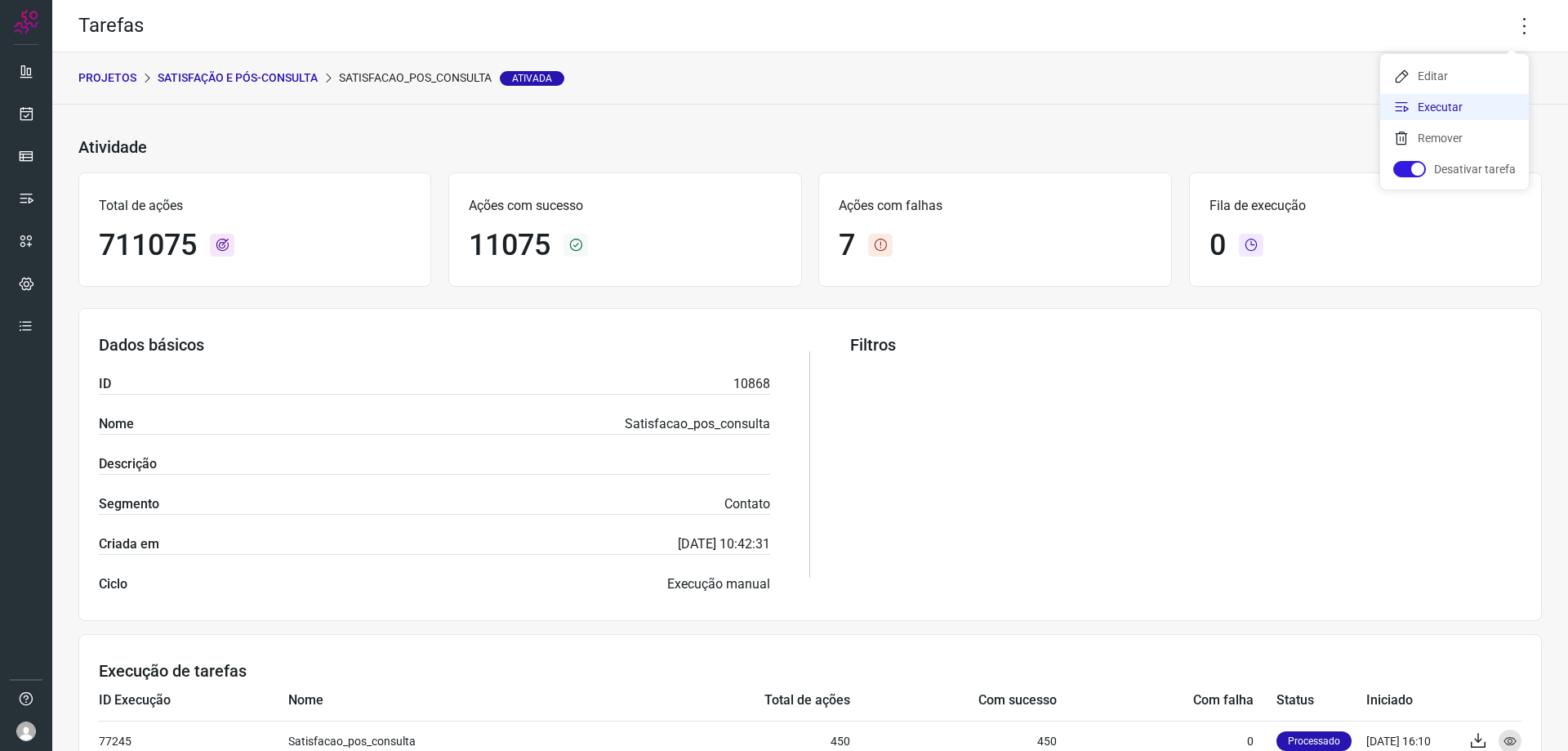 click on "Executar" 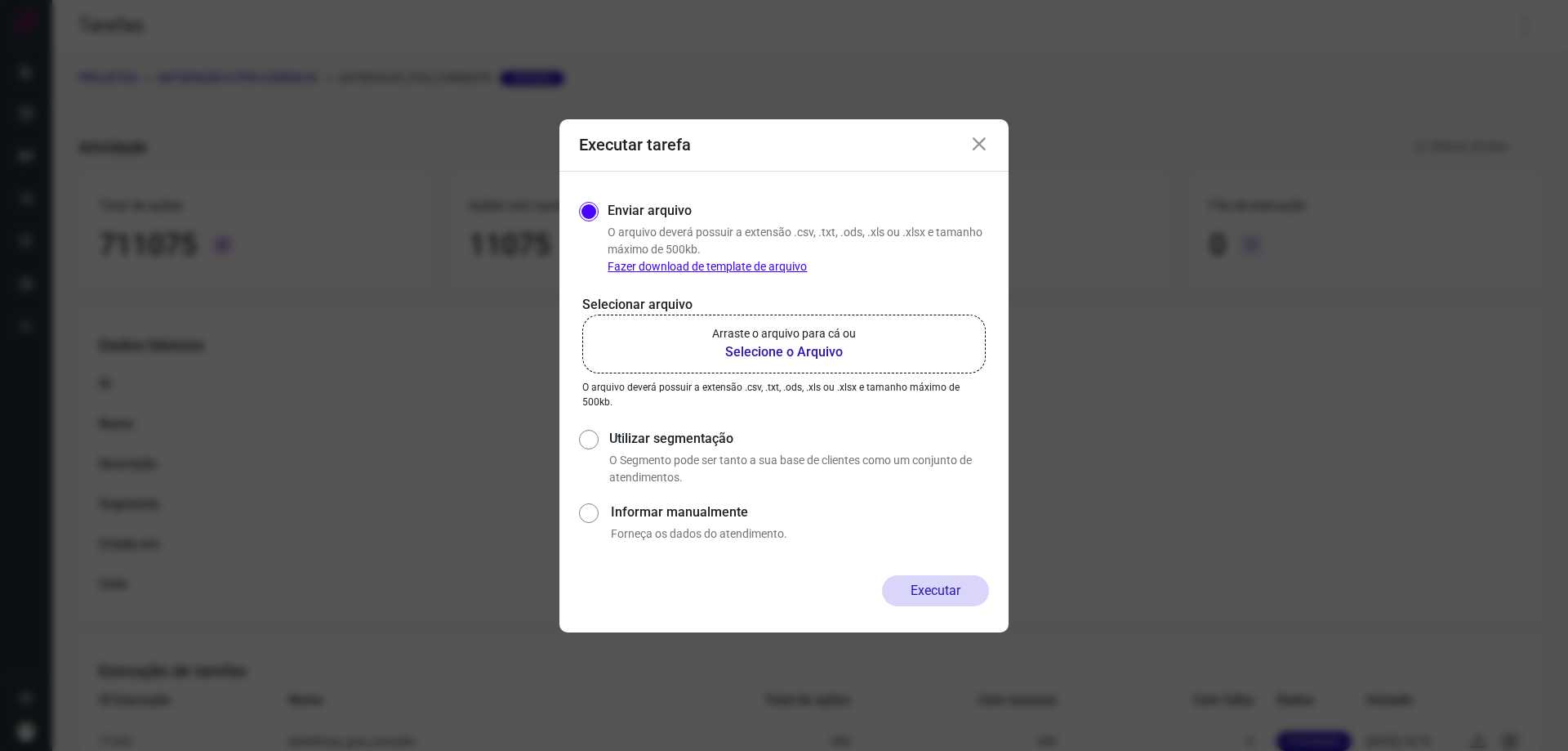 click on "Selecione o Arquivo" at bounding box center [784, 352] 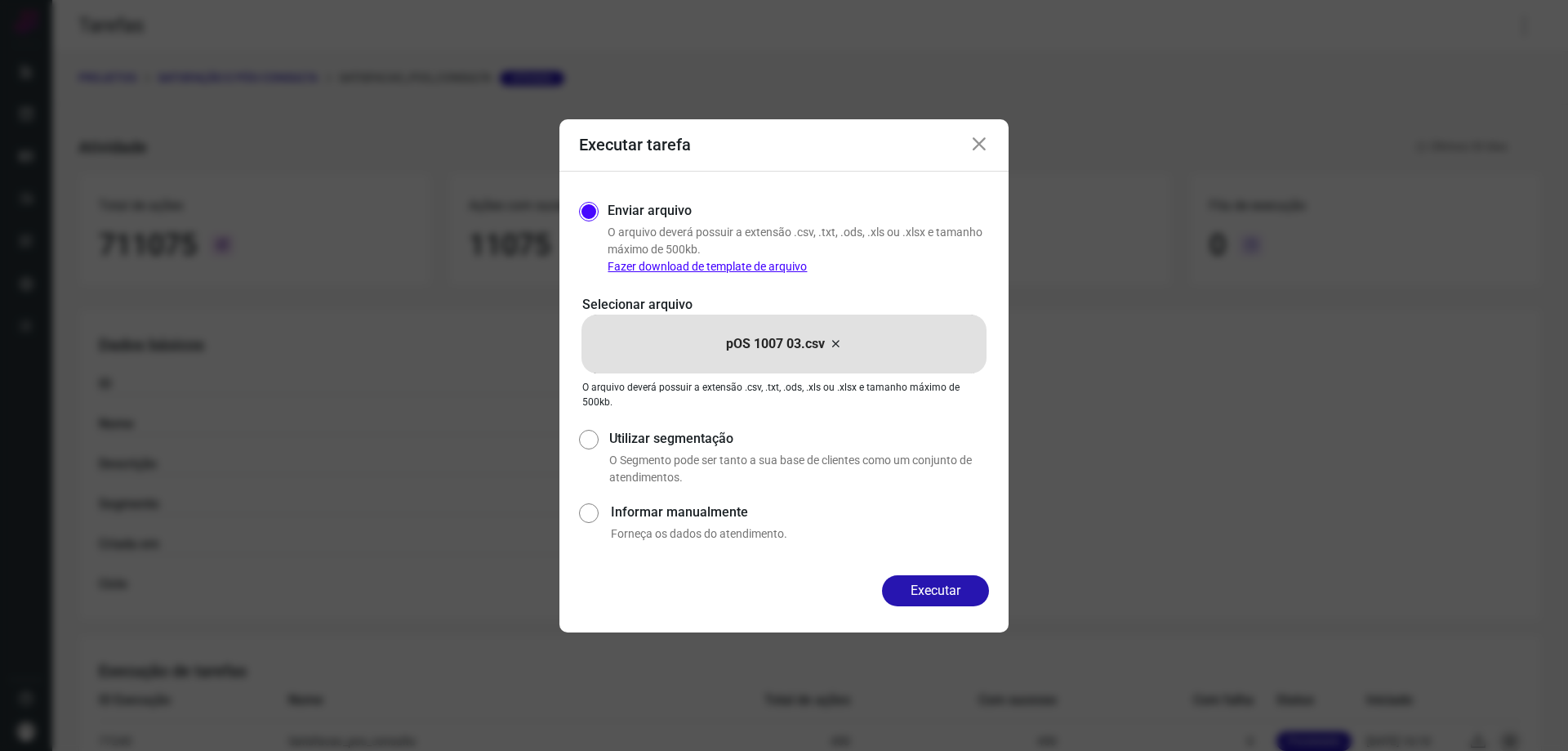 click at bounding box center (979, 145) 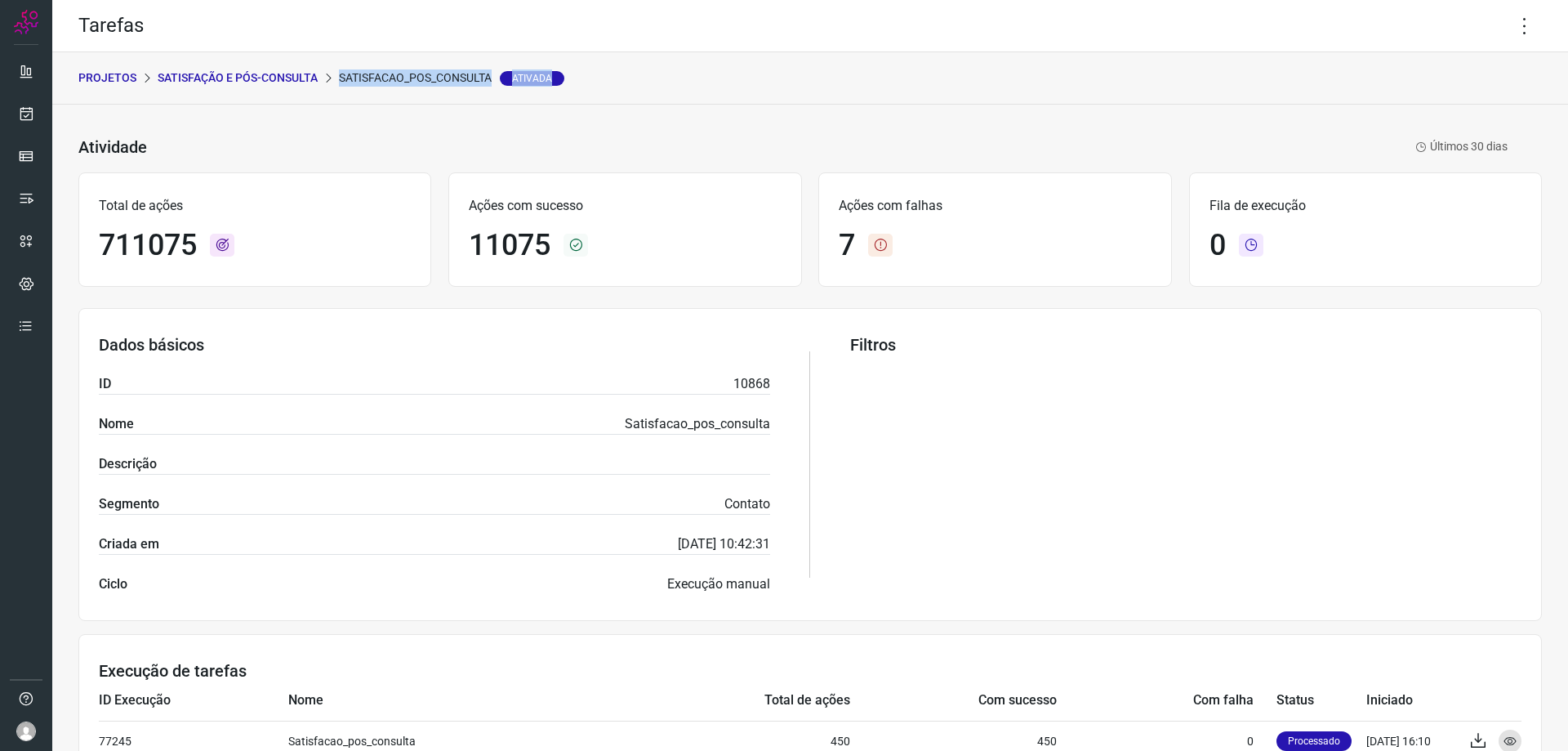 drag, startPoint x: 332, startPoint y: 76, endPoint x: 564, endPoint y: 94, distance: 232.69723 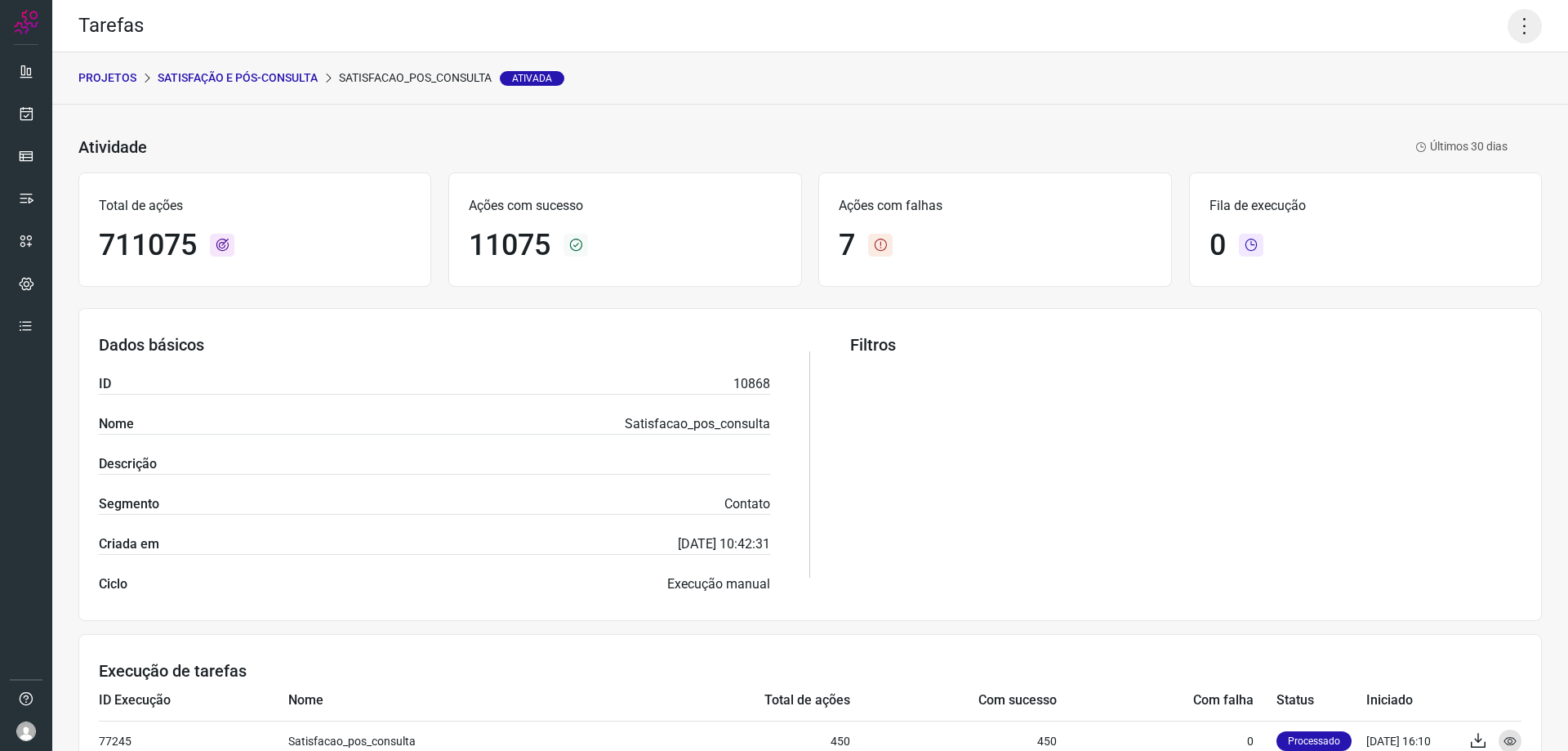 click 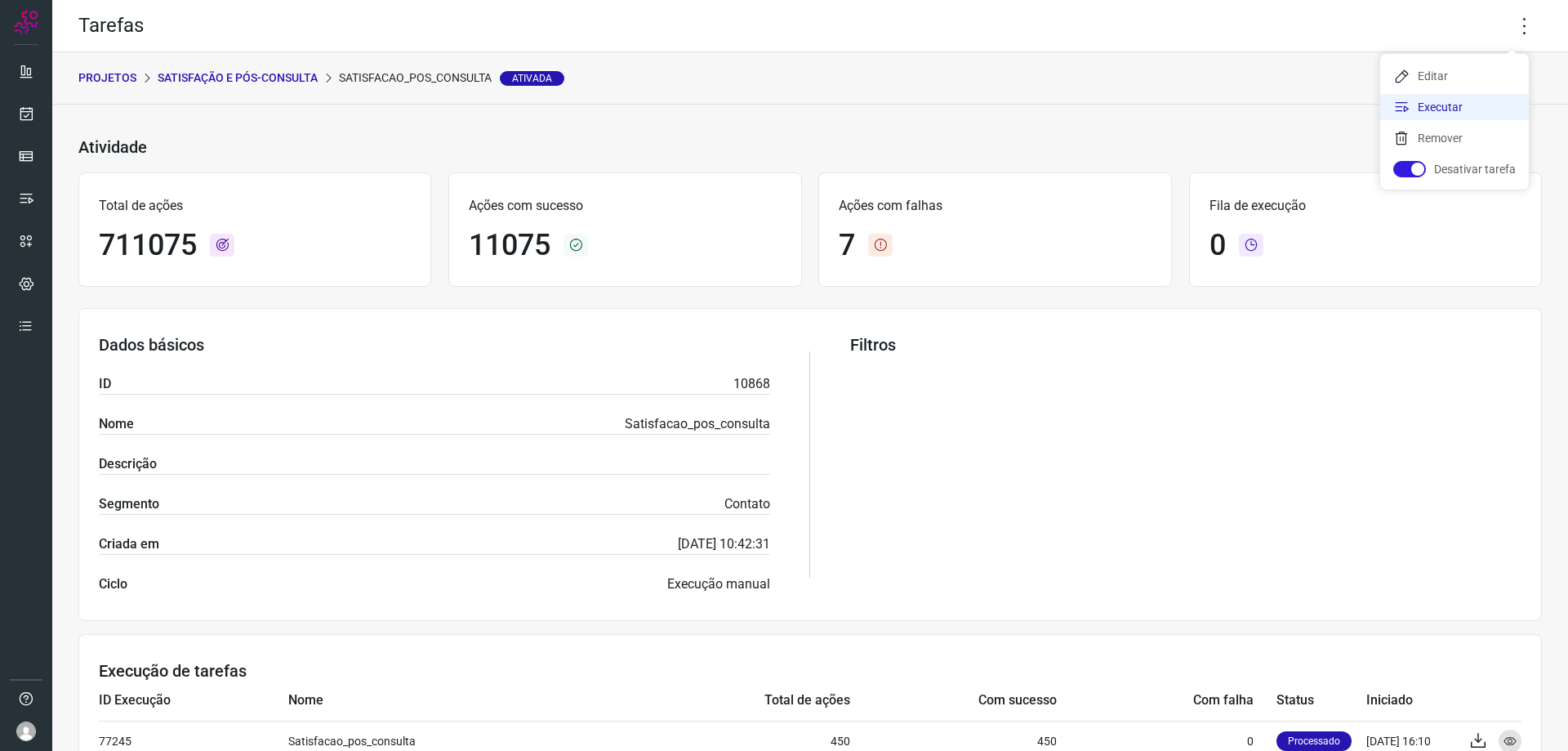 click on "Executar" 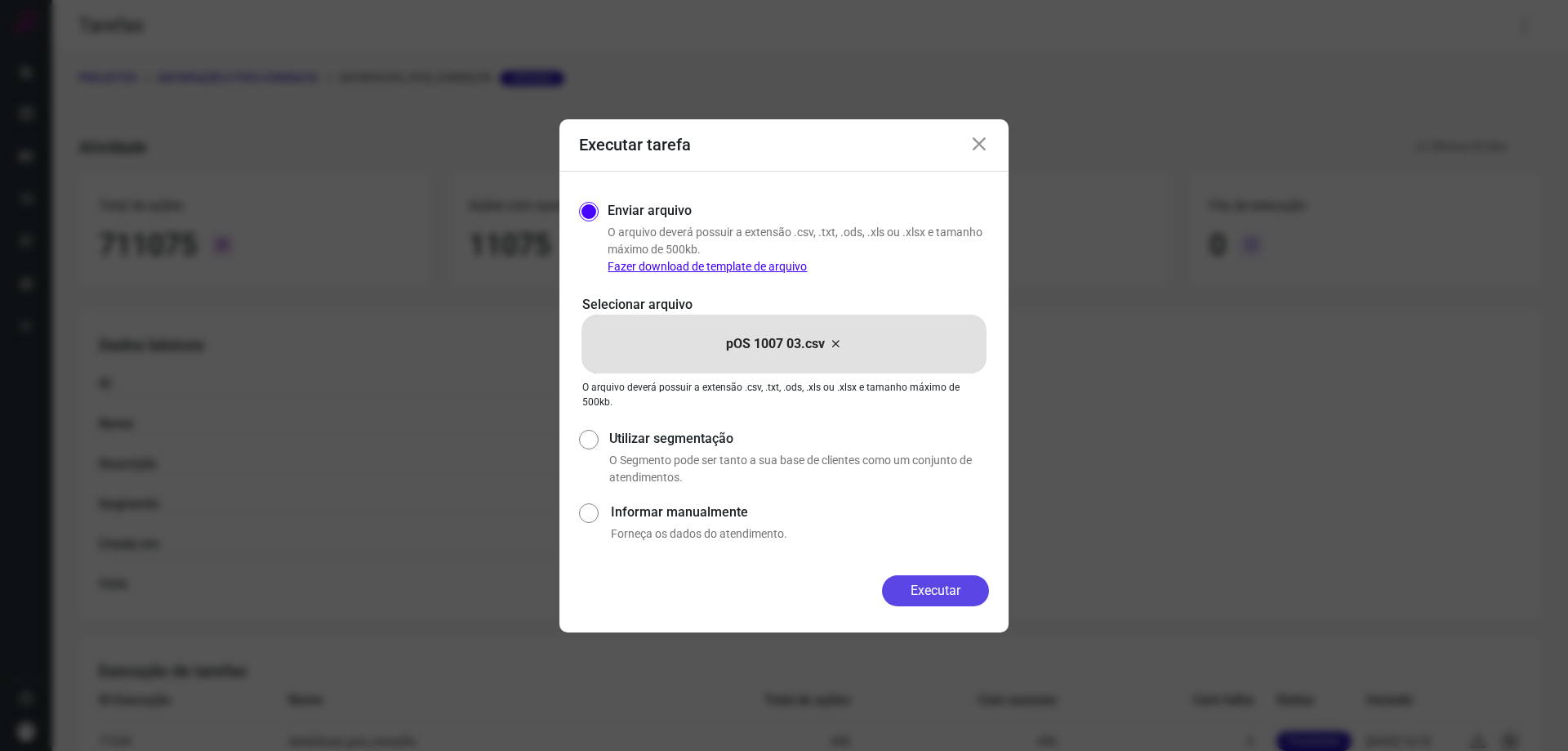click on "Executar" at bounding box center [935, 591] 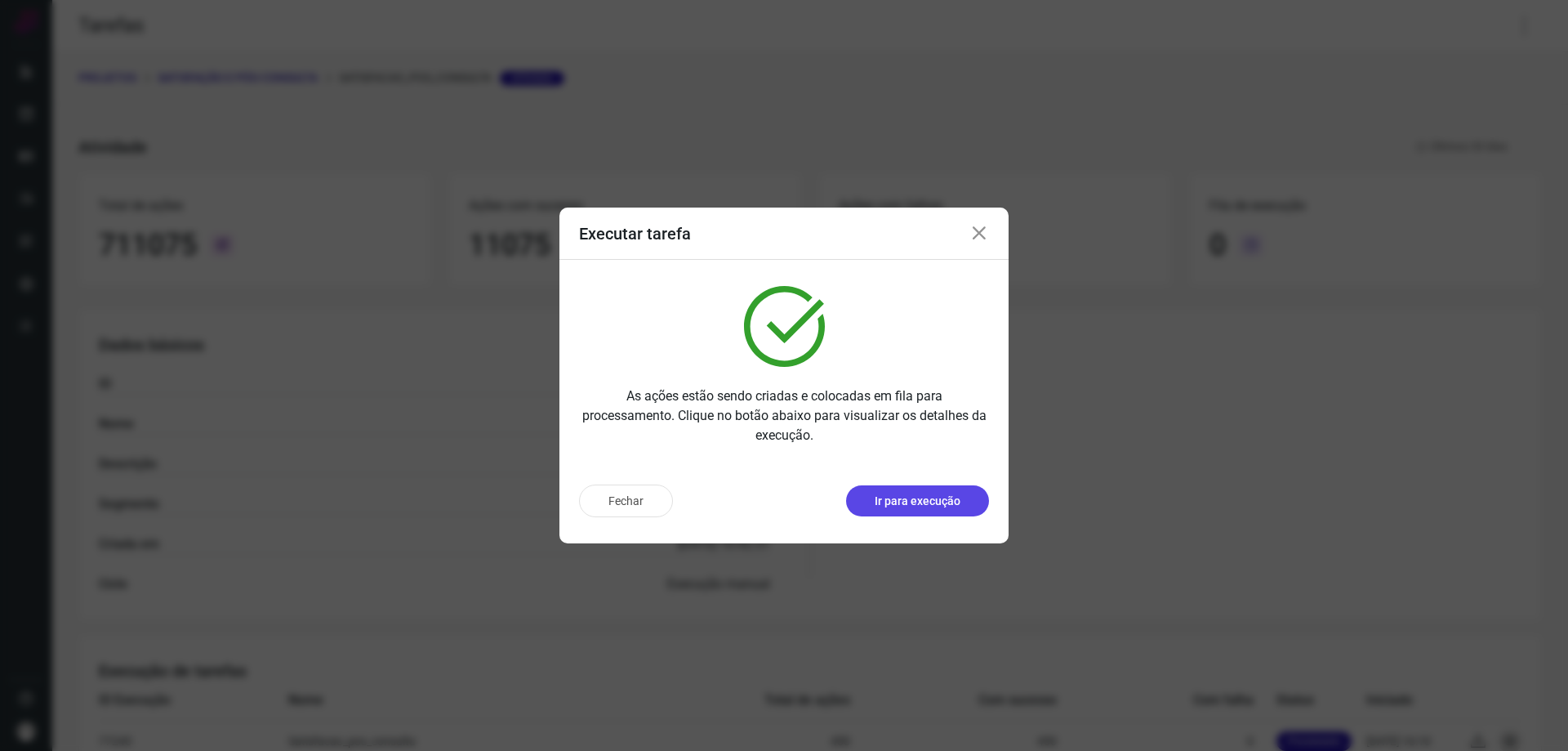 click on "Ir para execução" at bounding box center [917, 501] 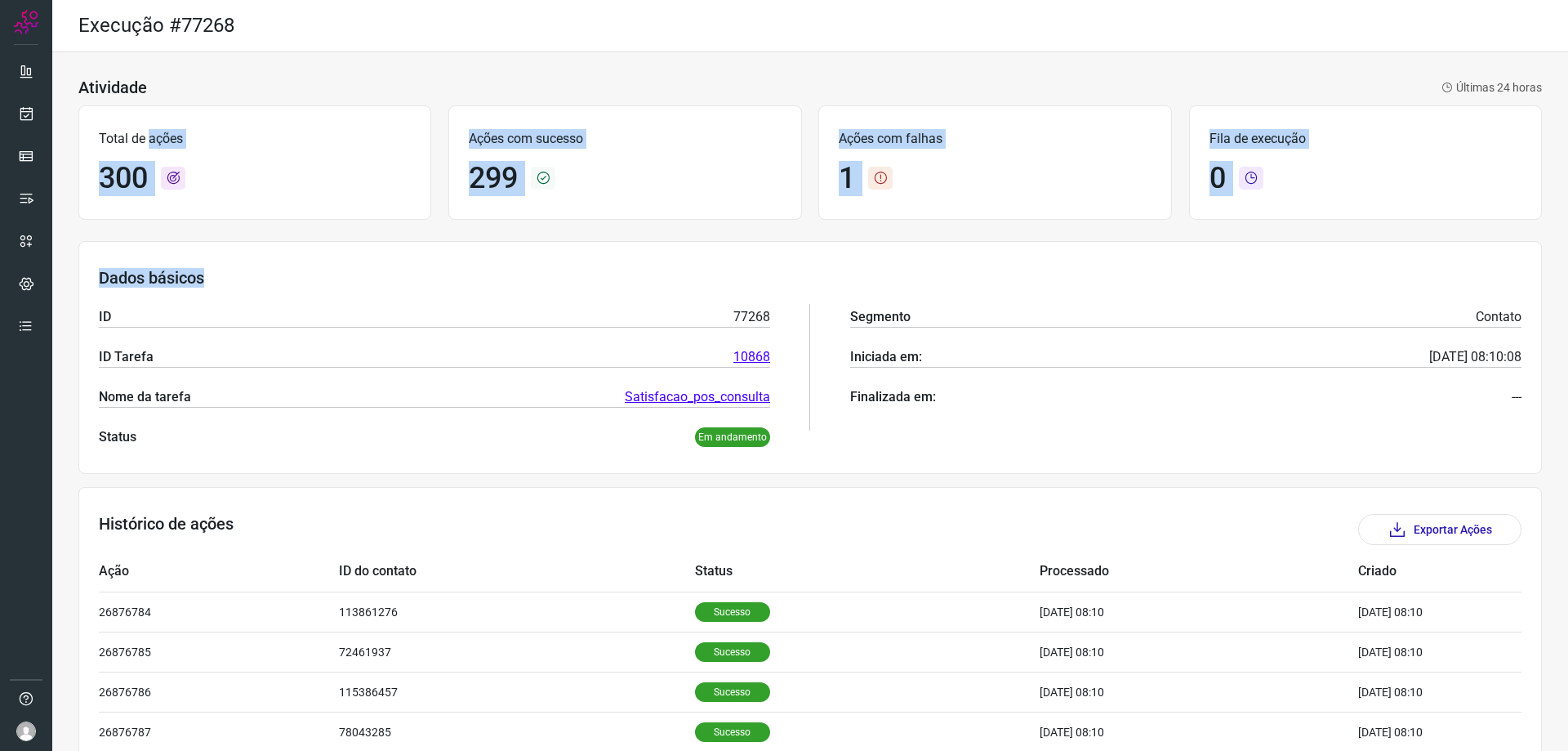 drag, startPoint x: 151, startPoint y: 149, endPoint x: 271, endPoint y: 266, distance: 167.59773 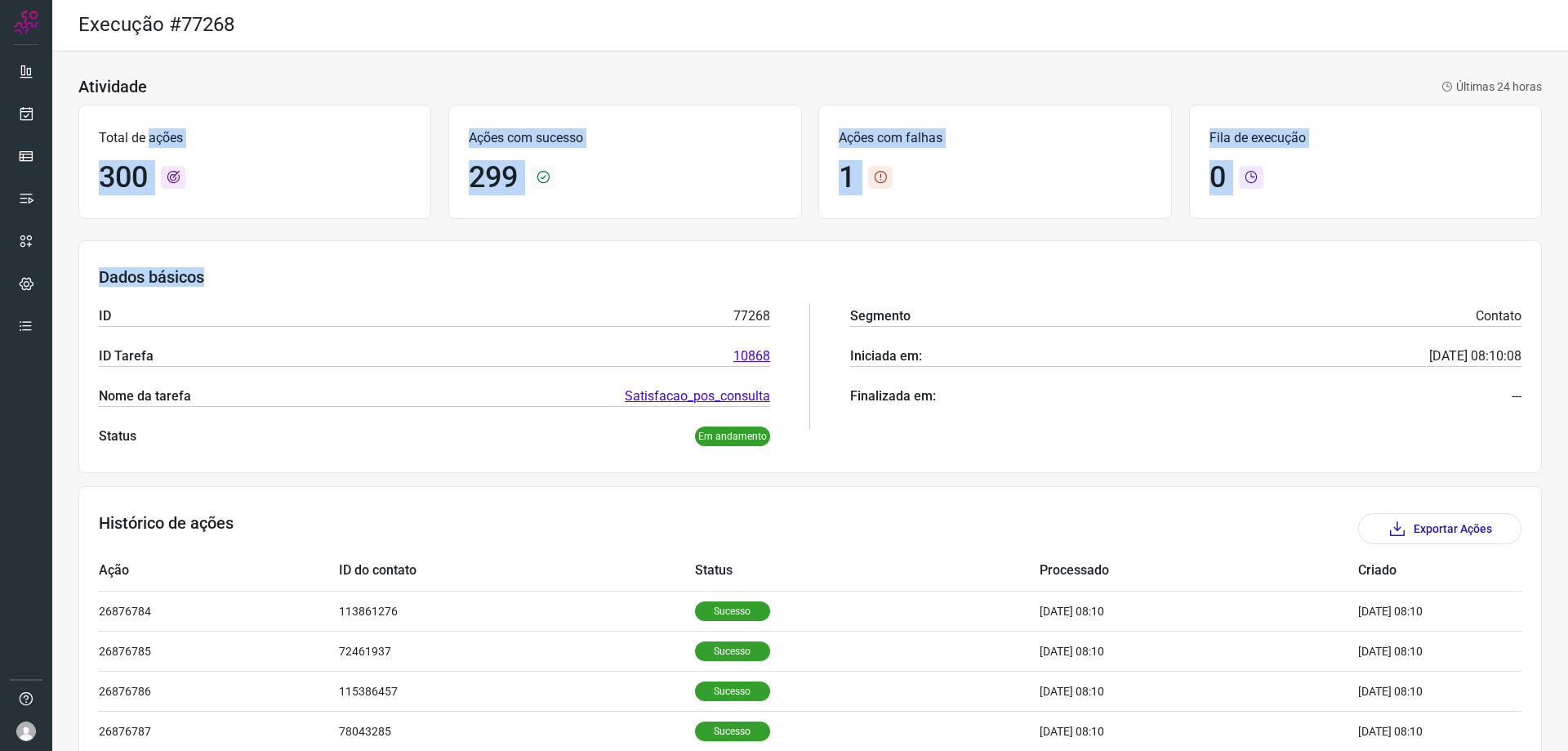 scroll, scrollTop: 0, scrollLeft: 0, axis: both 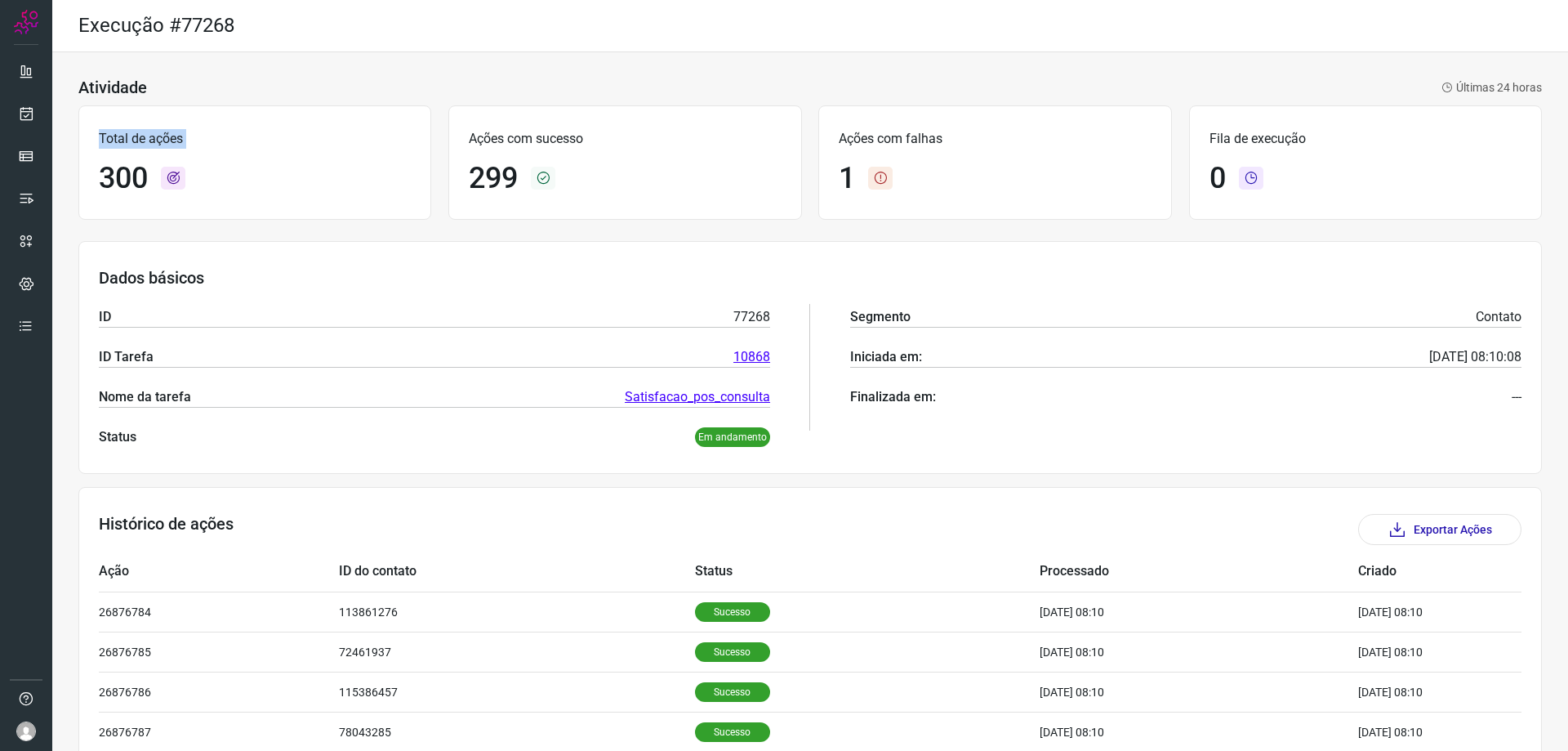 drag, startPoint x: 77, startPoint y: 108, endPoint x: 116, endPoint y: 227, distance: 125.22779 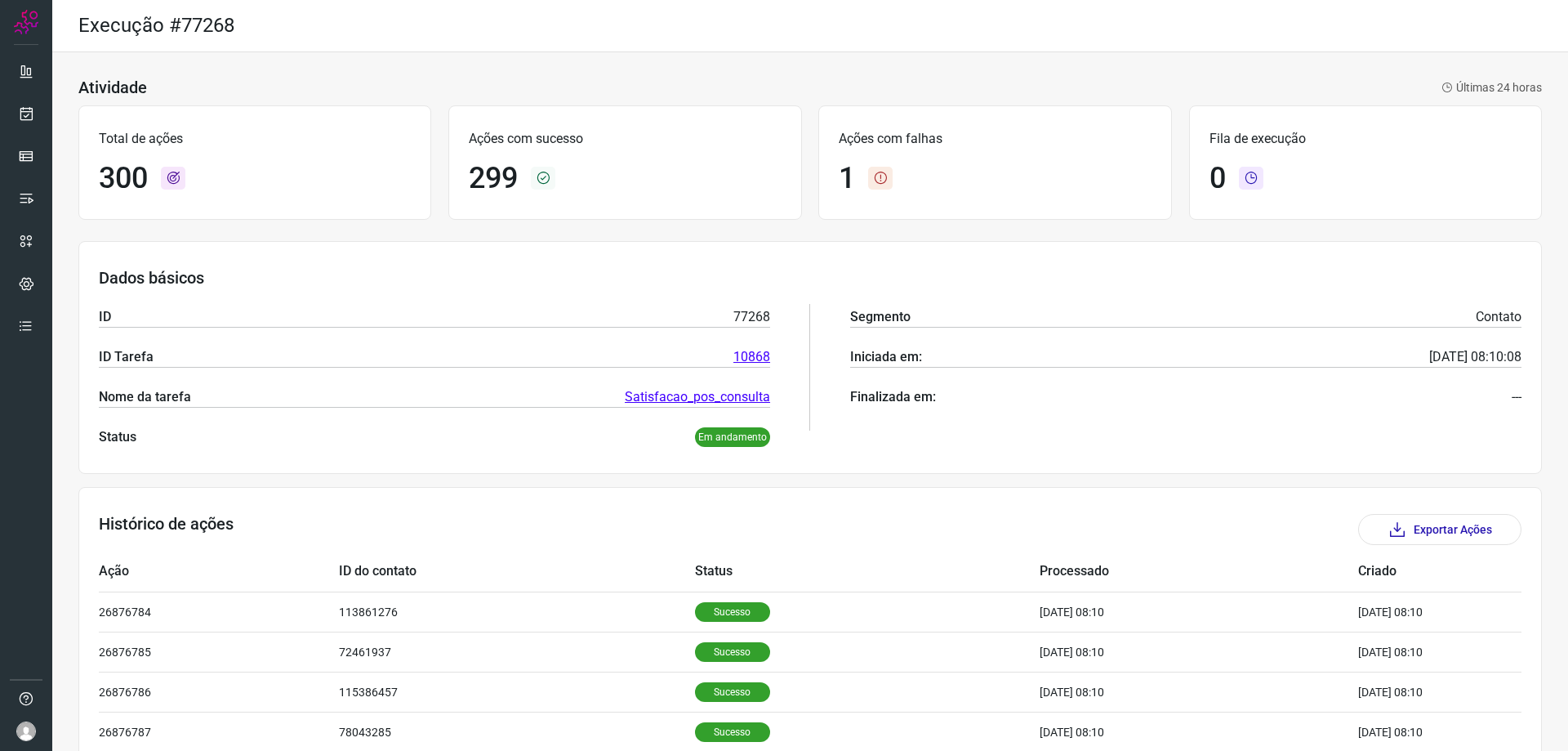 drag, startPoint x: 484, startPoint y: 196, endPoint x: 667, endPoint y: 189, distance: 183.13383 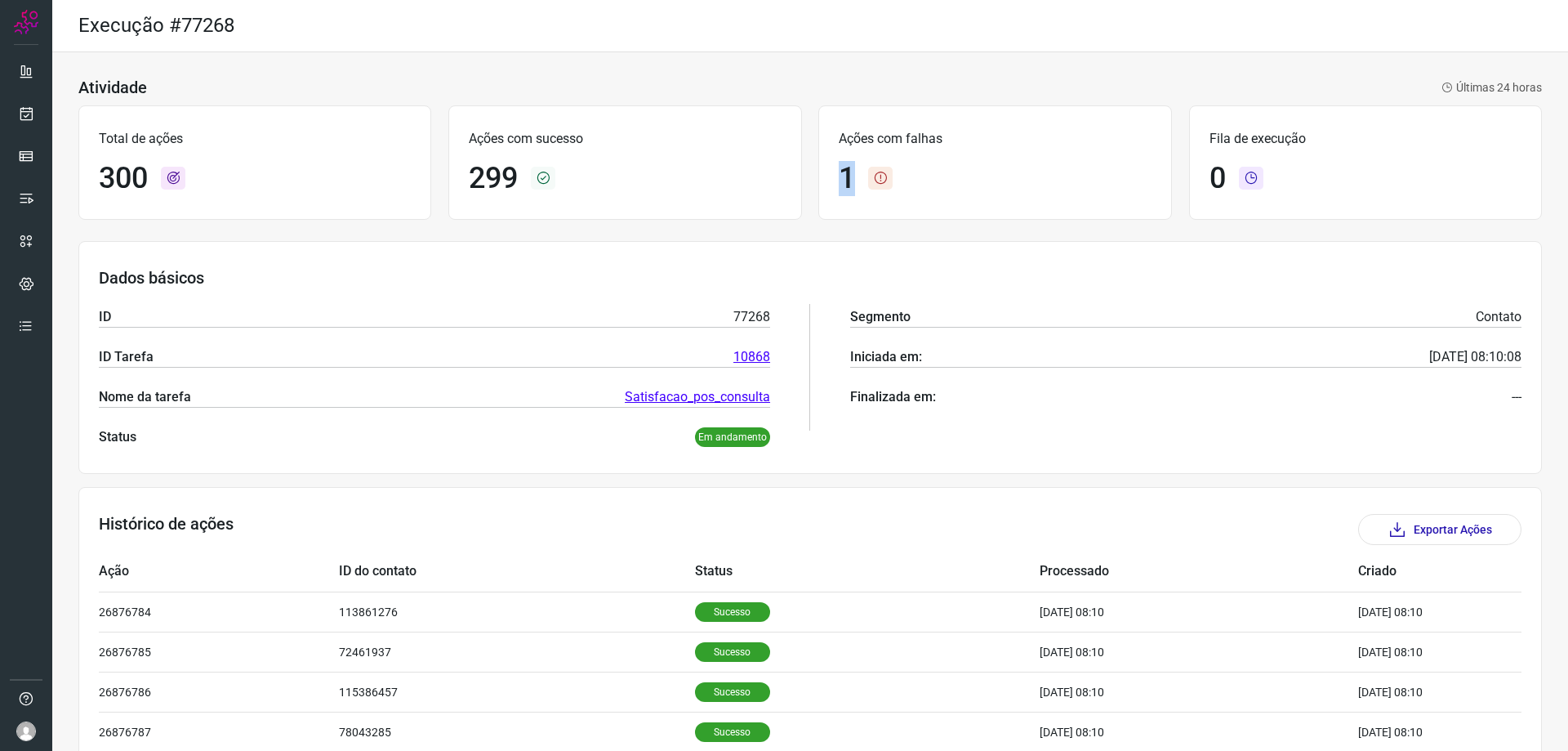 drag, startPoint x: 862, startPoint y: 182, endPoint x: 884, endPoint y: 182, distance: 22 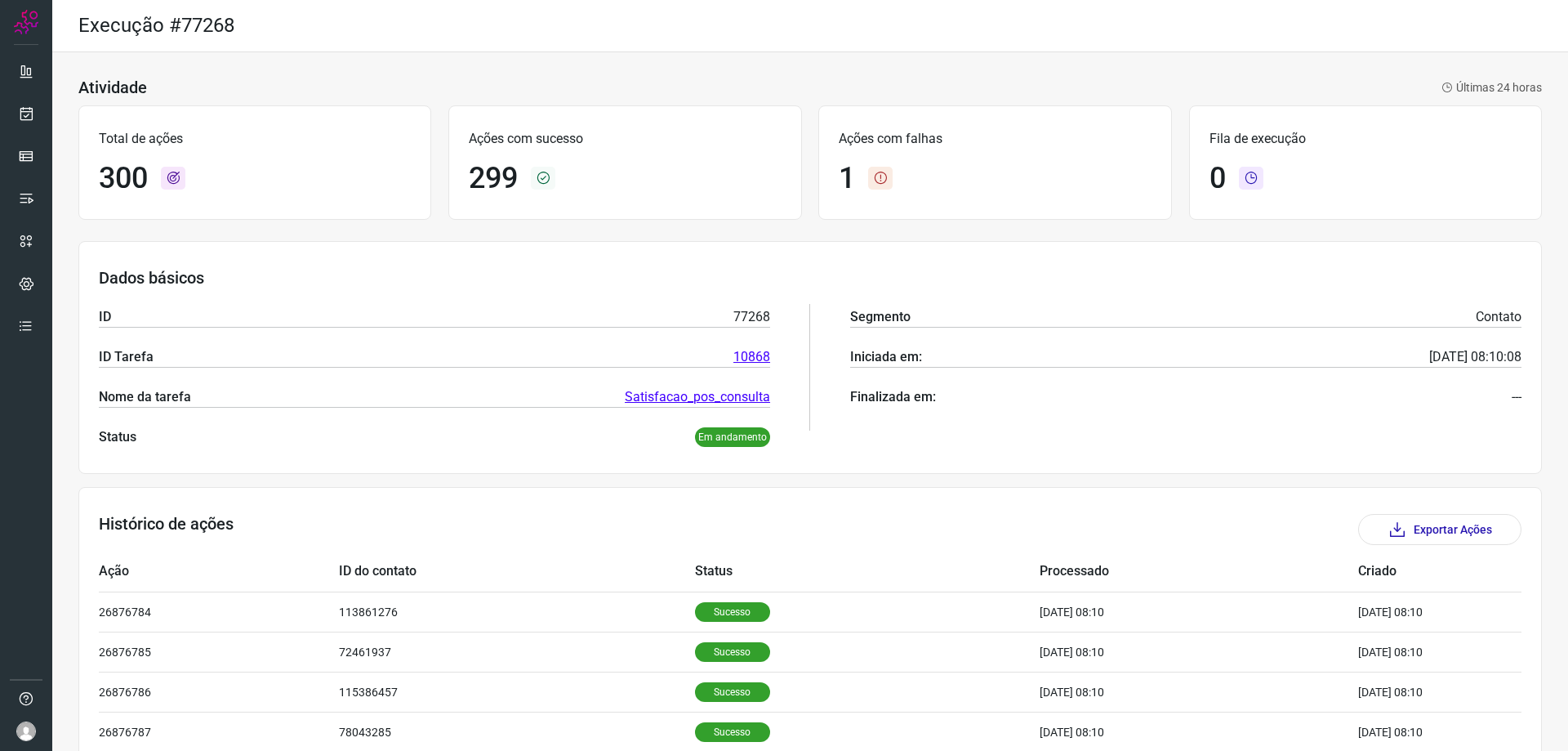 click on "1" at bounding box center (847, 178) 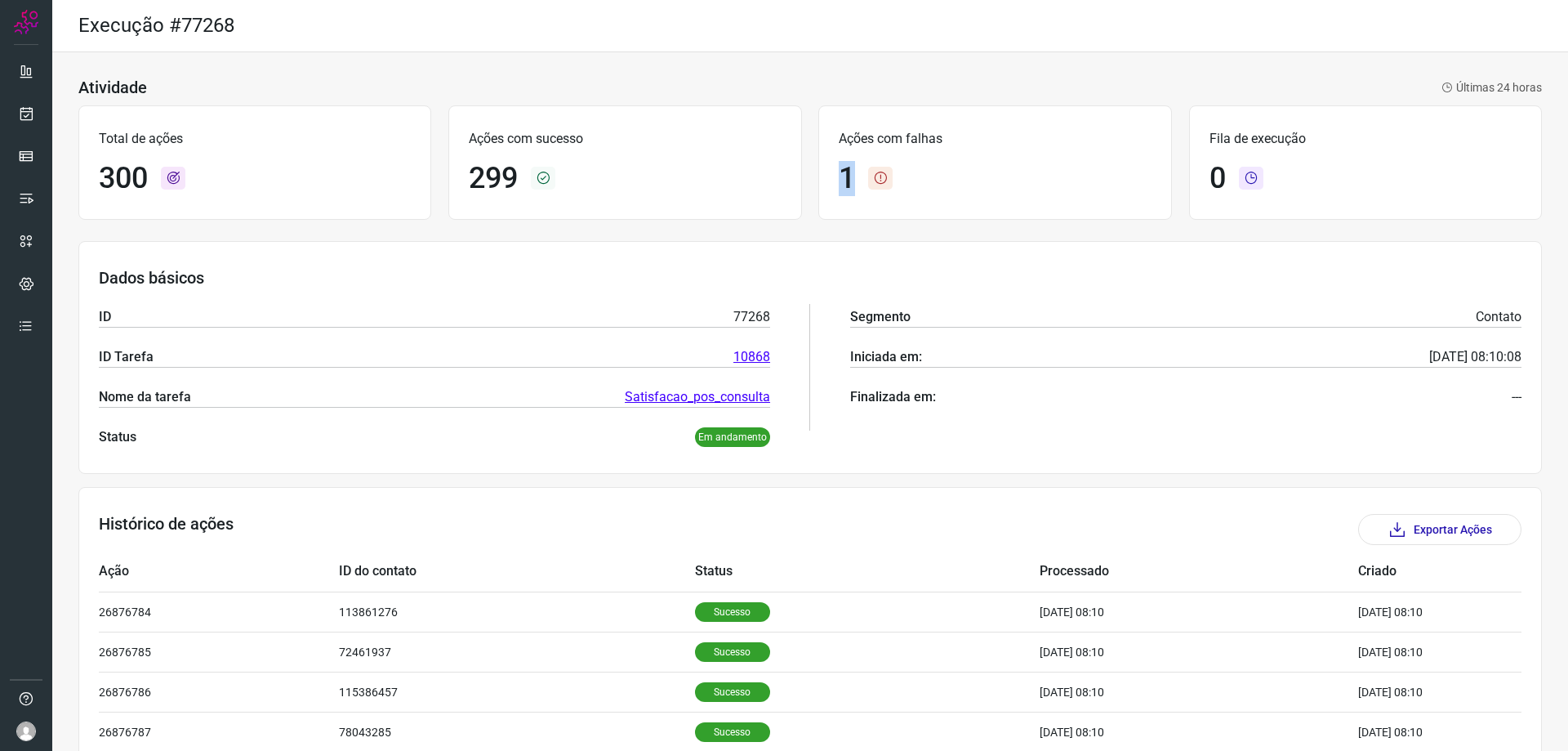 click on "1" at bounding box center (847, 178) 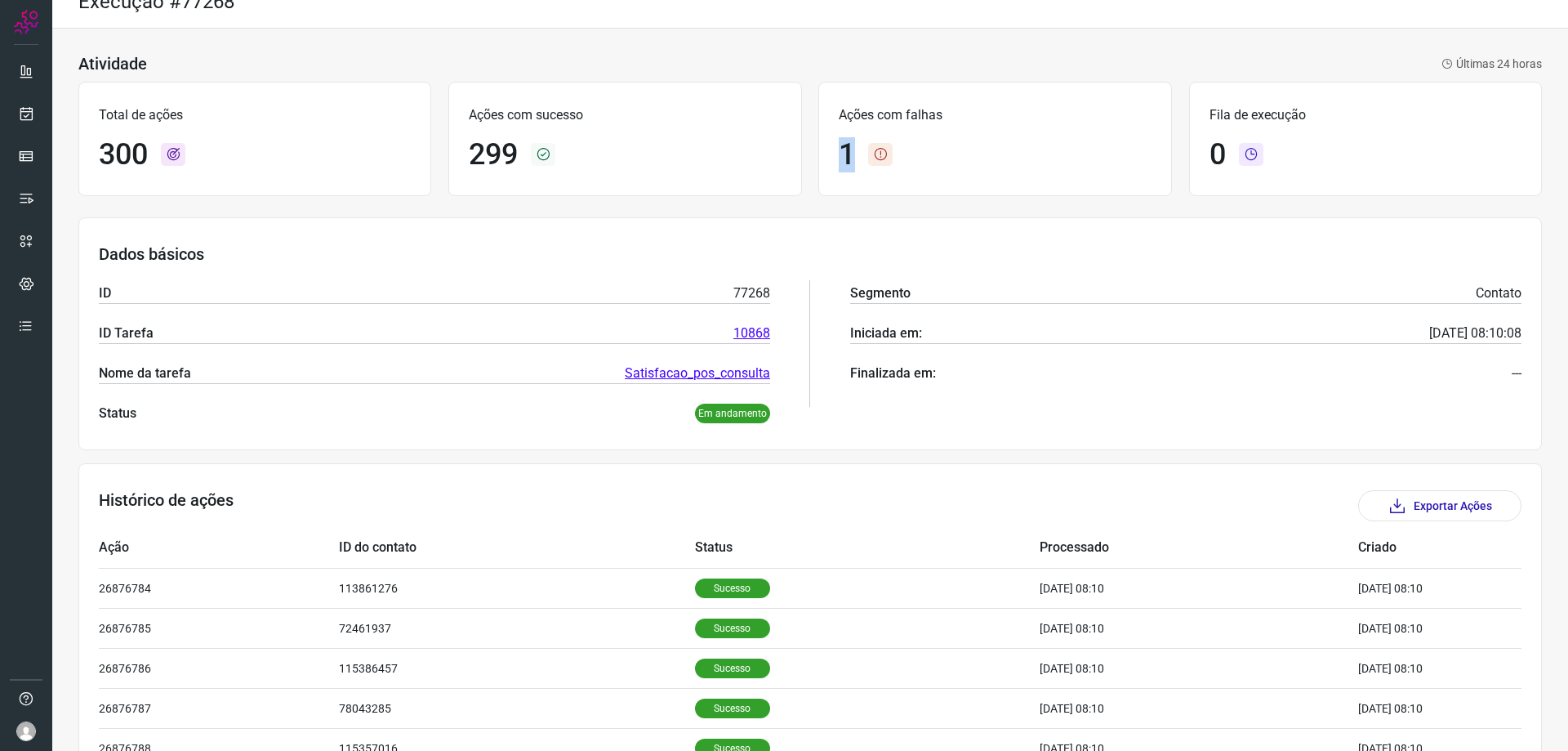 scroll, scrollTop: 0, scrollLeft: 0, axis: both 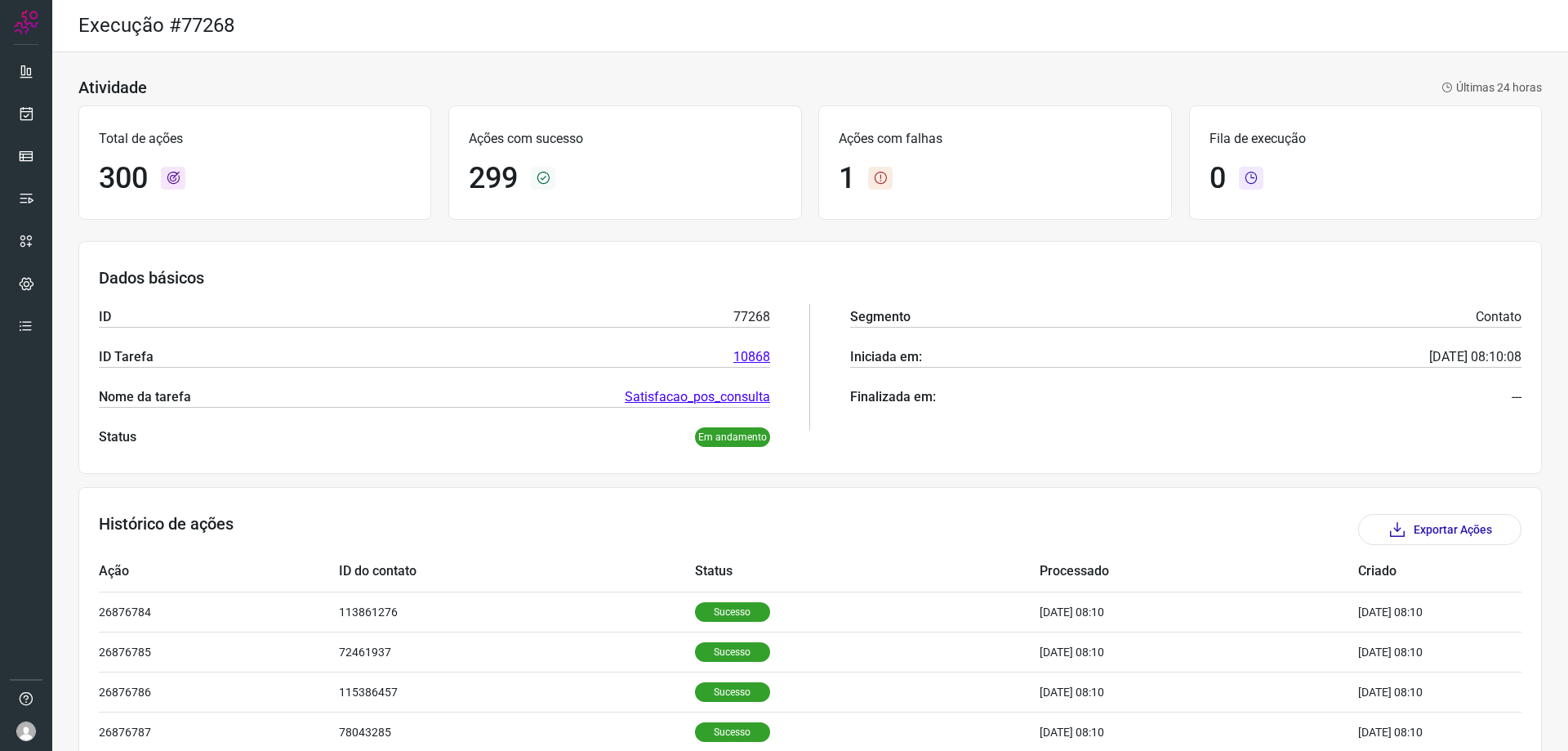 click on "Atividade  Últimas 24 horas  Total de ações 300 Ações com sucesso 299 Ações com falhas 1 Fila de execução 0 Dados básicos ID 77268 ID Tarefa 10868 Nome da tarefa Satisfacao_pos_consulta Status Em andamento Segmento Contato Iniciada em: [DATE] 08:10:08 Finalizada em: --- Histórico de ações  Exportar Ações  Ação ID do contato Status Processado Criado 26876784 113861276 Sucesso [DATE] 08:10 [DATE] 08:10 Detalhes da ação: Resultado da ação: Ação enviada para execução do Flow Data de criação: [DATE] 08:10:08  Informações do Contato:  ID do contato ---  Nome --- Telefone --- Celular --- E-mail --- Grupos --- Organizações --- Informações da tarefa: Nome da tarefa --- ID da execução 77268 26876785 72461937 Sucesso [DATE] 08:10 [DATE] 08:10 Detalhes da ação: Resultado da ação: Ação enviada para execução do Flow Data de criação: [DATE] 08:10:08  Informações do Contato:  ID do contato ---  Nome --- Telefone --- Celular --- E-mail --- Grupos --- --- ---" at bounding box center (810, 563) 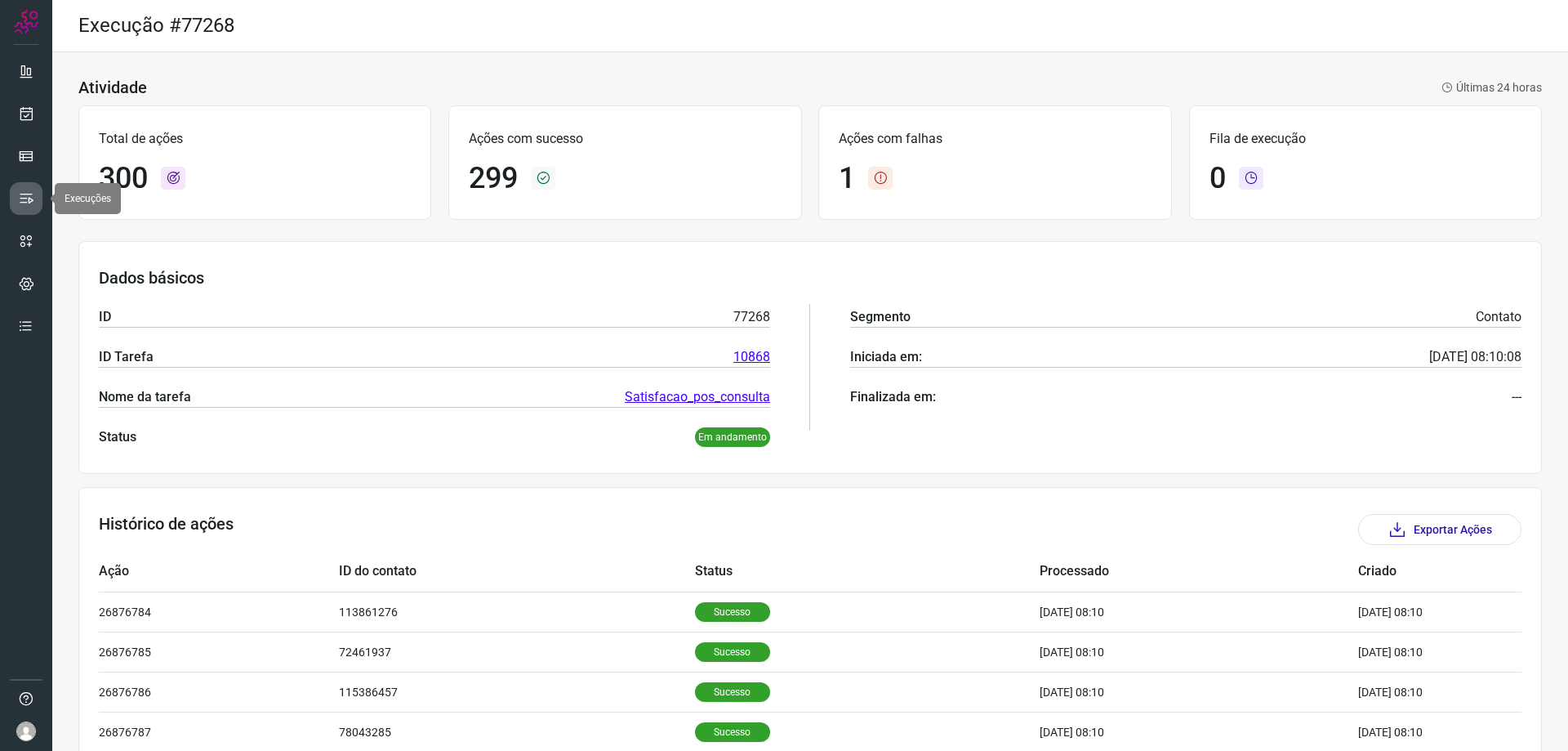 click at bounding box center [26, 199] 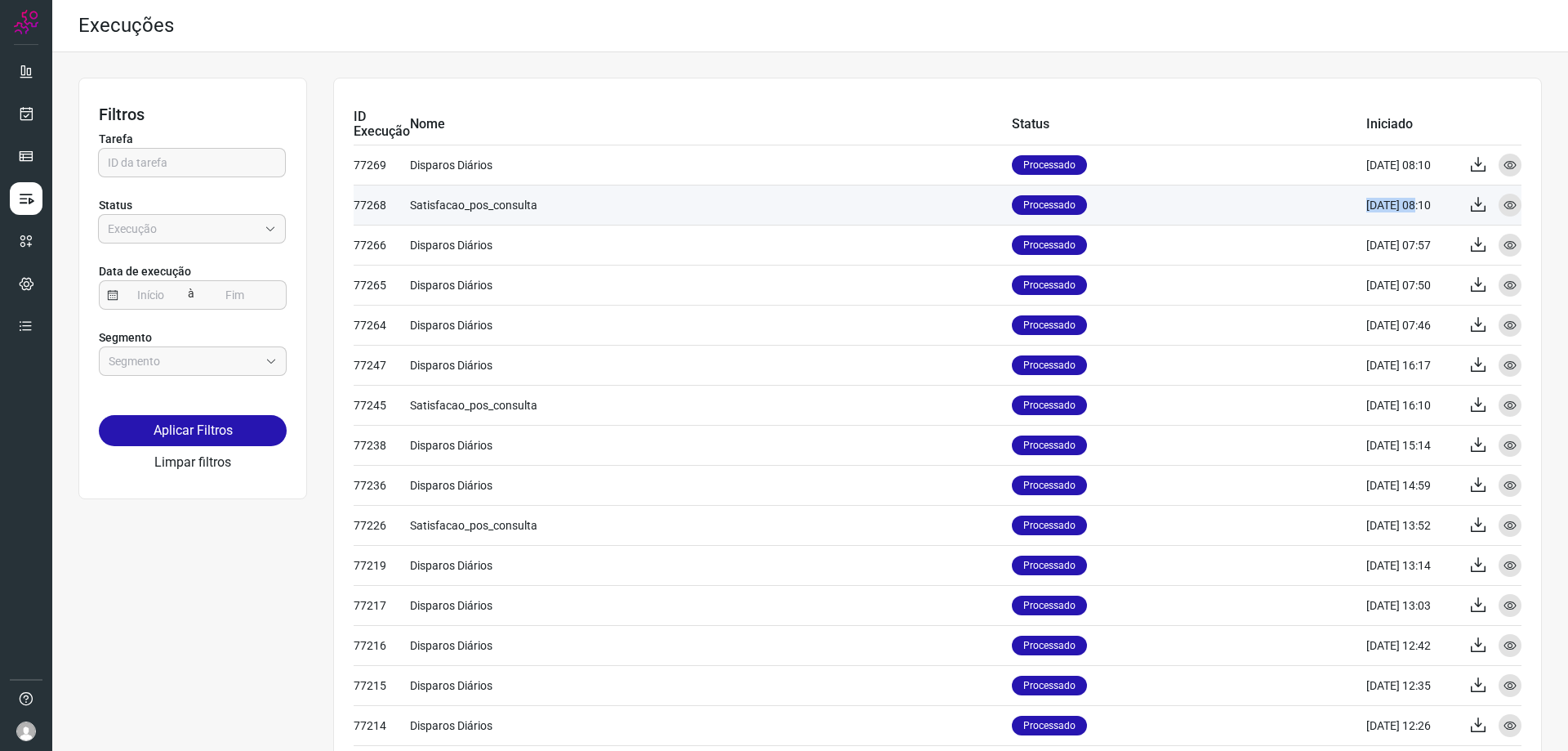 drag, startPoint x: 1310, startPoint y: 214, endPoint x: 1407, endPoint y: 209, distance: 97.12878 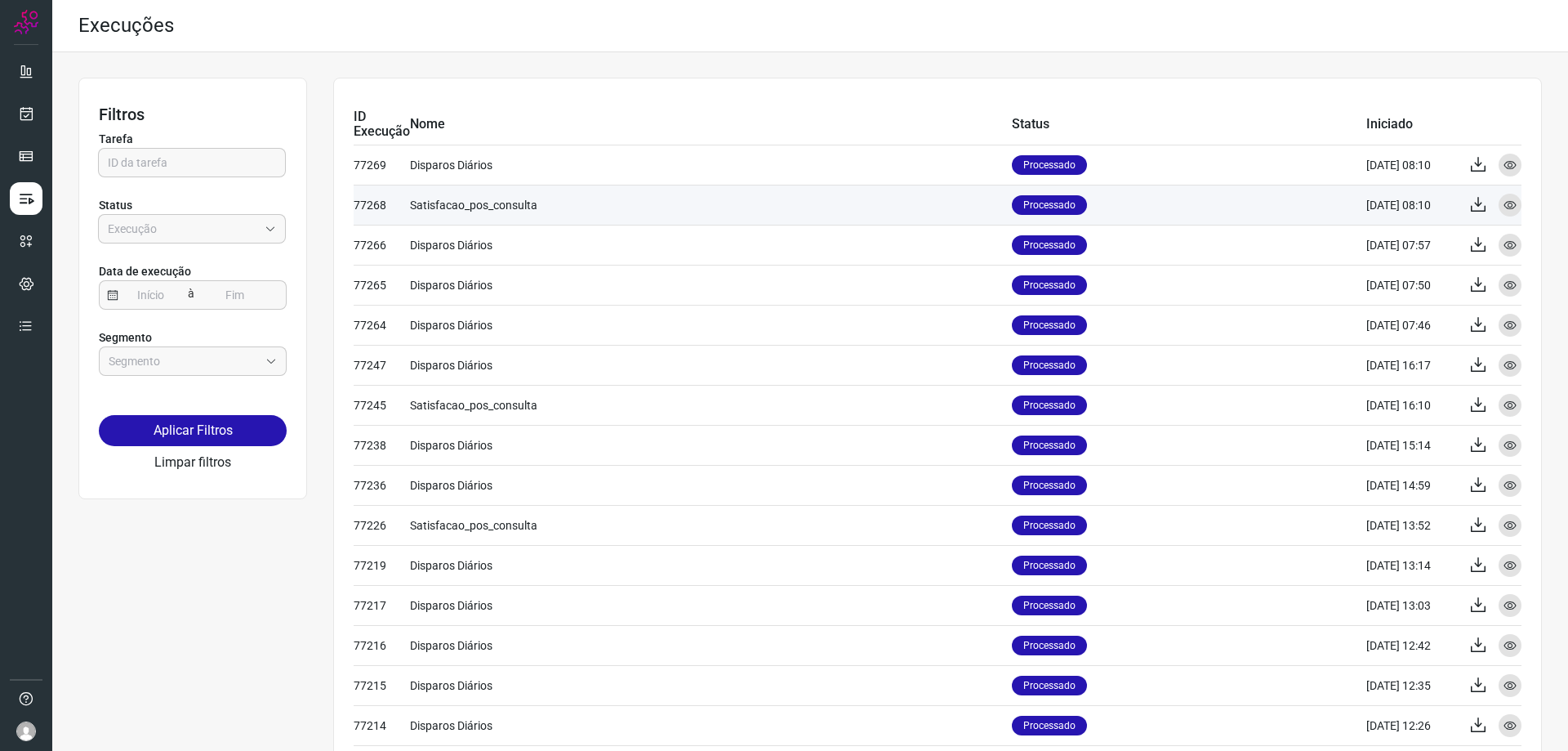 drag, startPoint x: 1446, startPoint y: 215, endPoint x: 1255, endPoint y: 191, distance: 192.50195 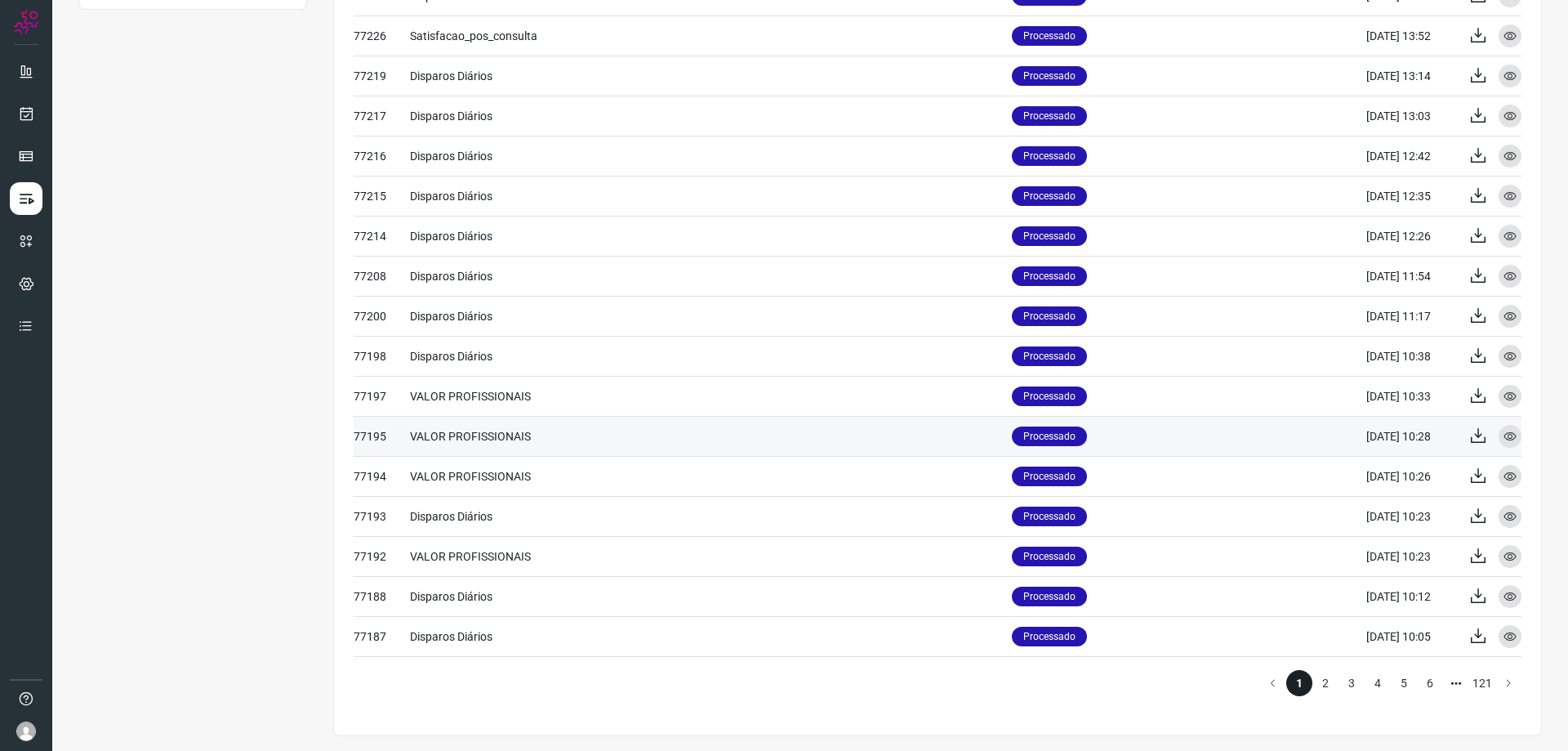 scroll, scrollTop: 491, scrollLeft: 0, axis: vertical 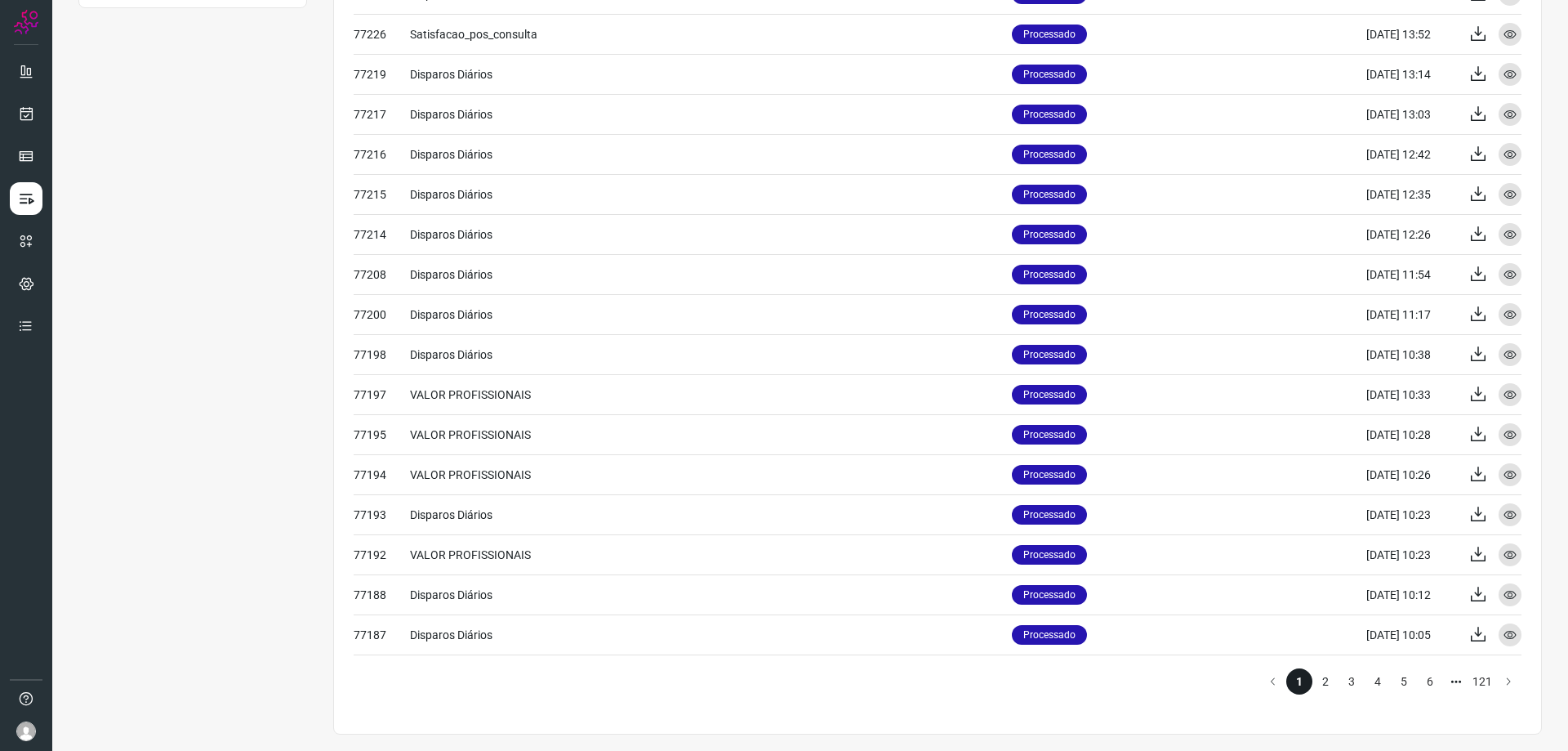 click on "2" 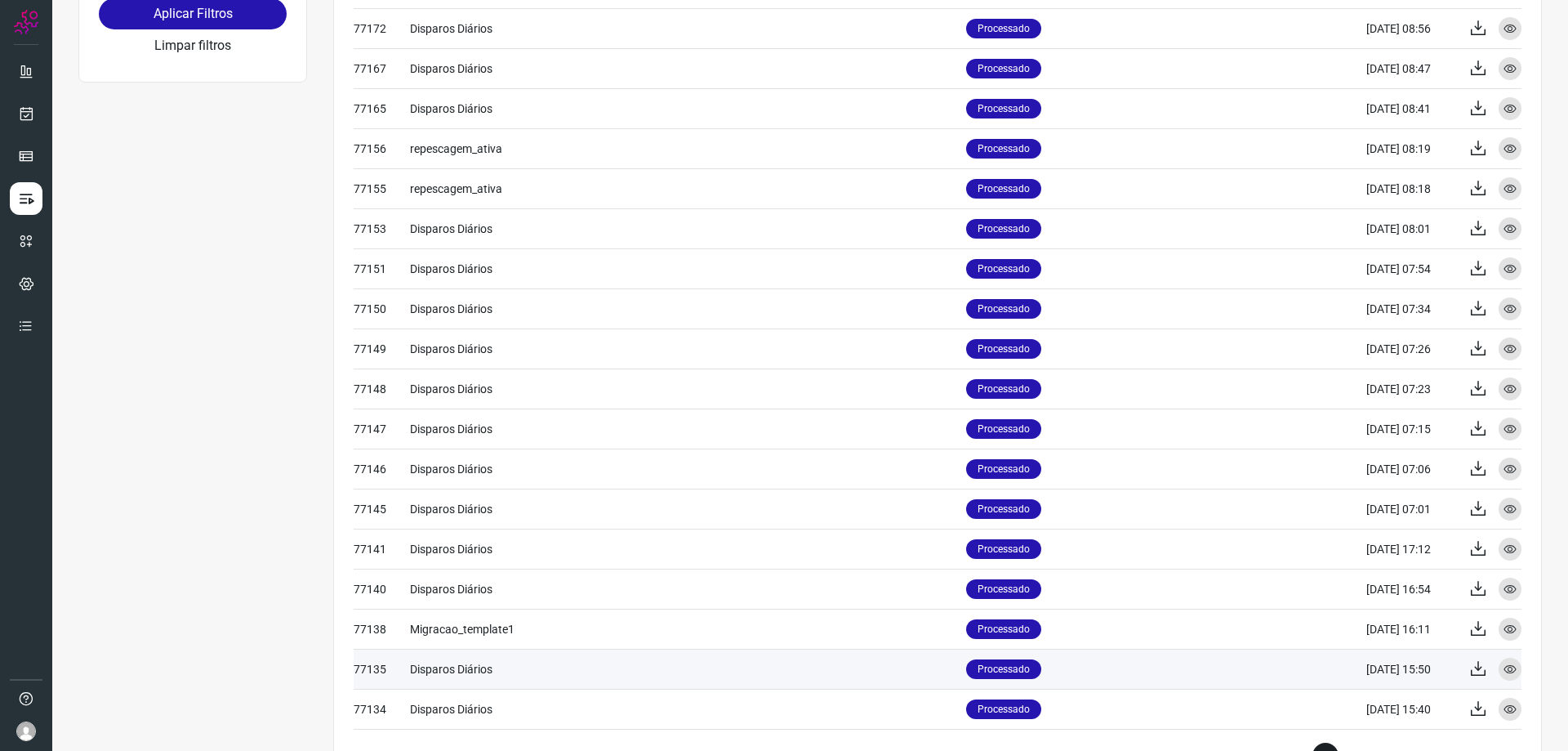 scroll, scrollTop: 491, scrollLeft: 0, axis: vertical 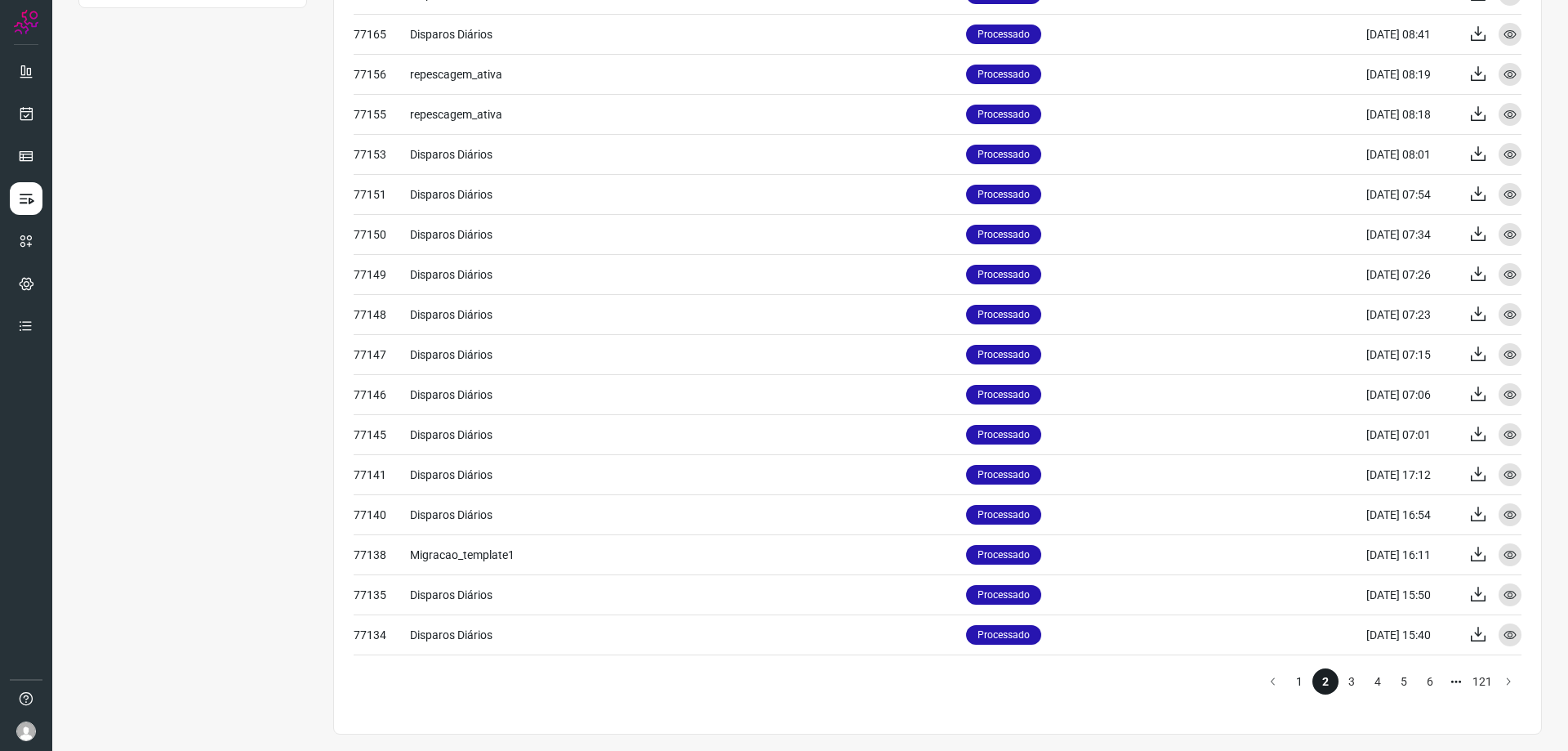 click on "1" at bounding box center (1299, 682) 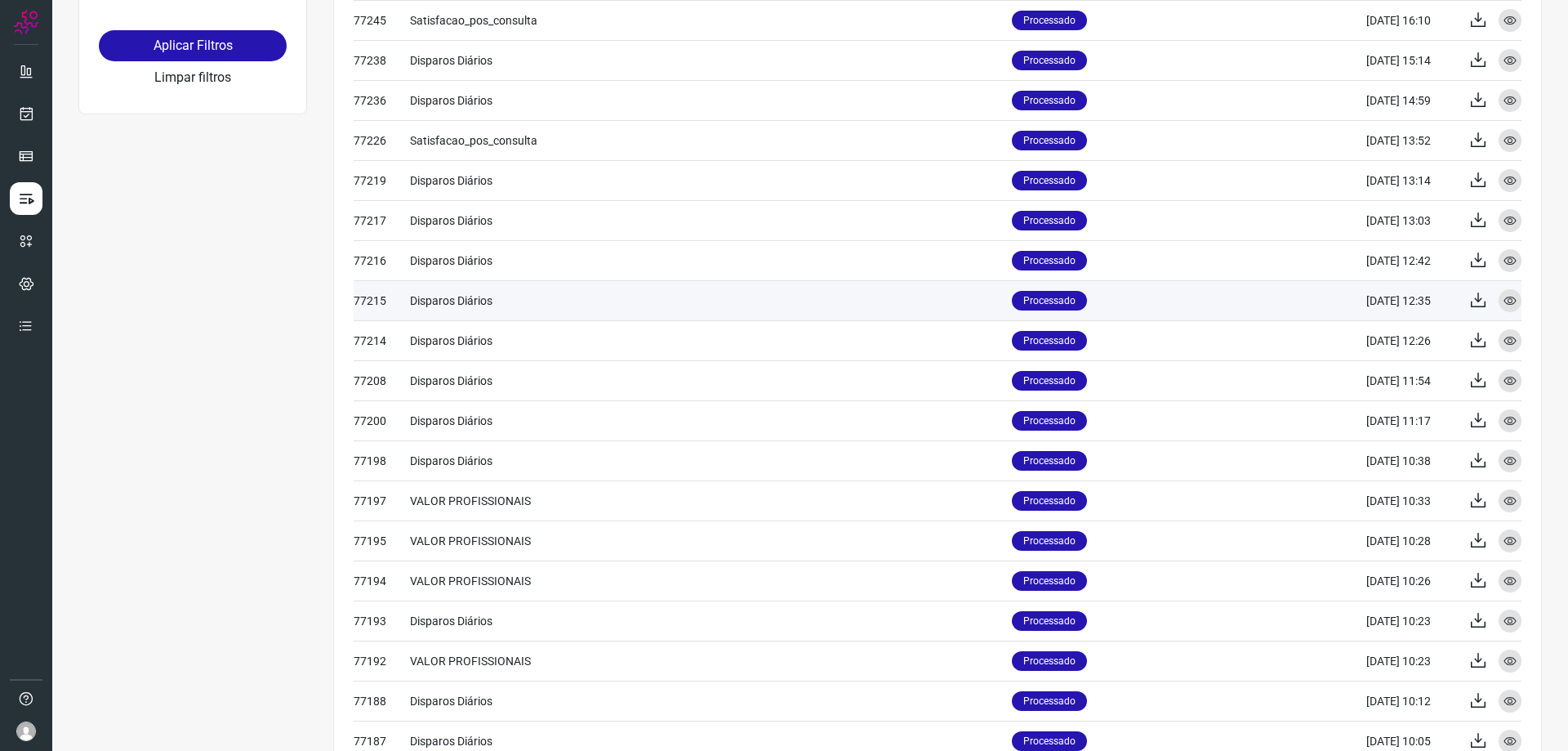 scroll, scrollTop: 0, scrollLeft: 0, axis: both 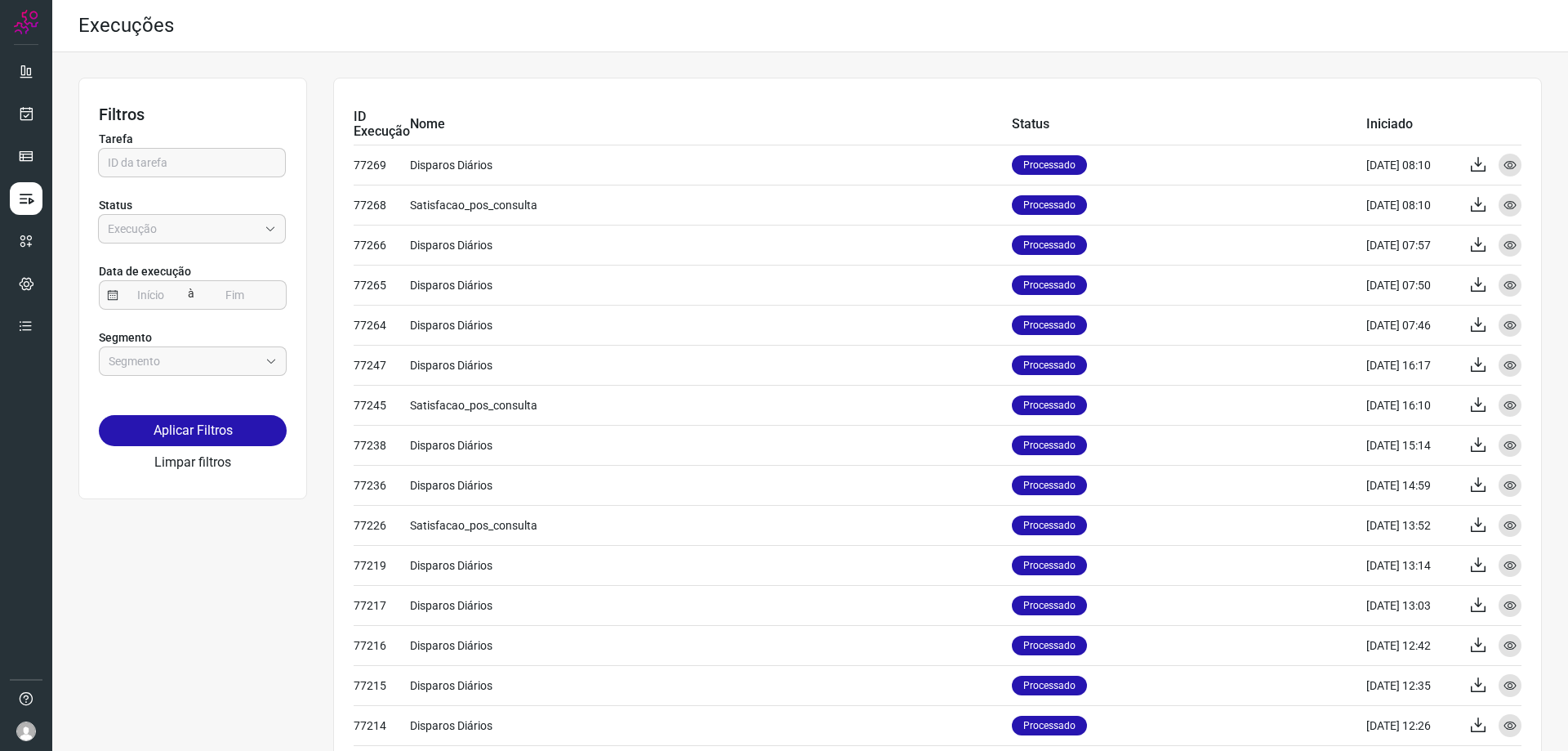 click on "Filtros Tarefa Status Data de execução à Segmento  Aplicar Filtros  Limpar filtros ID Execução Nome Status Iniciado 77269 Disparos Diários Processado [DATE] 08:10 Exportar Visualizar 77268 Satisfacao_pos_consulta Processado [DATE] 08:10 Exportar Visualizar 77266 Disparos Diários Processado [DATE] 07:57 Exportar Visualizar 77265 Disparos Diários Processado [DATE] 07:50 Exportar Visualizar 77264 Disparos Diários Processado [DATE] 07:46 Exportar Visualizar 77247 Disparos Diários Processado [DATE] 16:17 Exportar Visualizar 77245 Satisfacao_pos_consulta Processado [DATE] 16:10 Exportar Visualizar 77238 Disparos Diários Processado [DATE] 15:14 Exportar Visualizar 77236 Disparos Diários Processado [DATE] 14:59 Exportar Visualizar 77226 Satisfacao_pos_consulta Processado [DATE] 13:52 Exportar Visualizar 77219 Disparos Diários Processado [DATE] 13:14 Exportar Visualizar 77217 Disparos Diários Processado [DATE] 13:03 Exportar Visualizar 77216 Disparos Diários Processado Exportar 2" at bounding box center [810, 651] 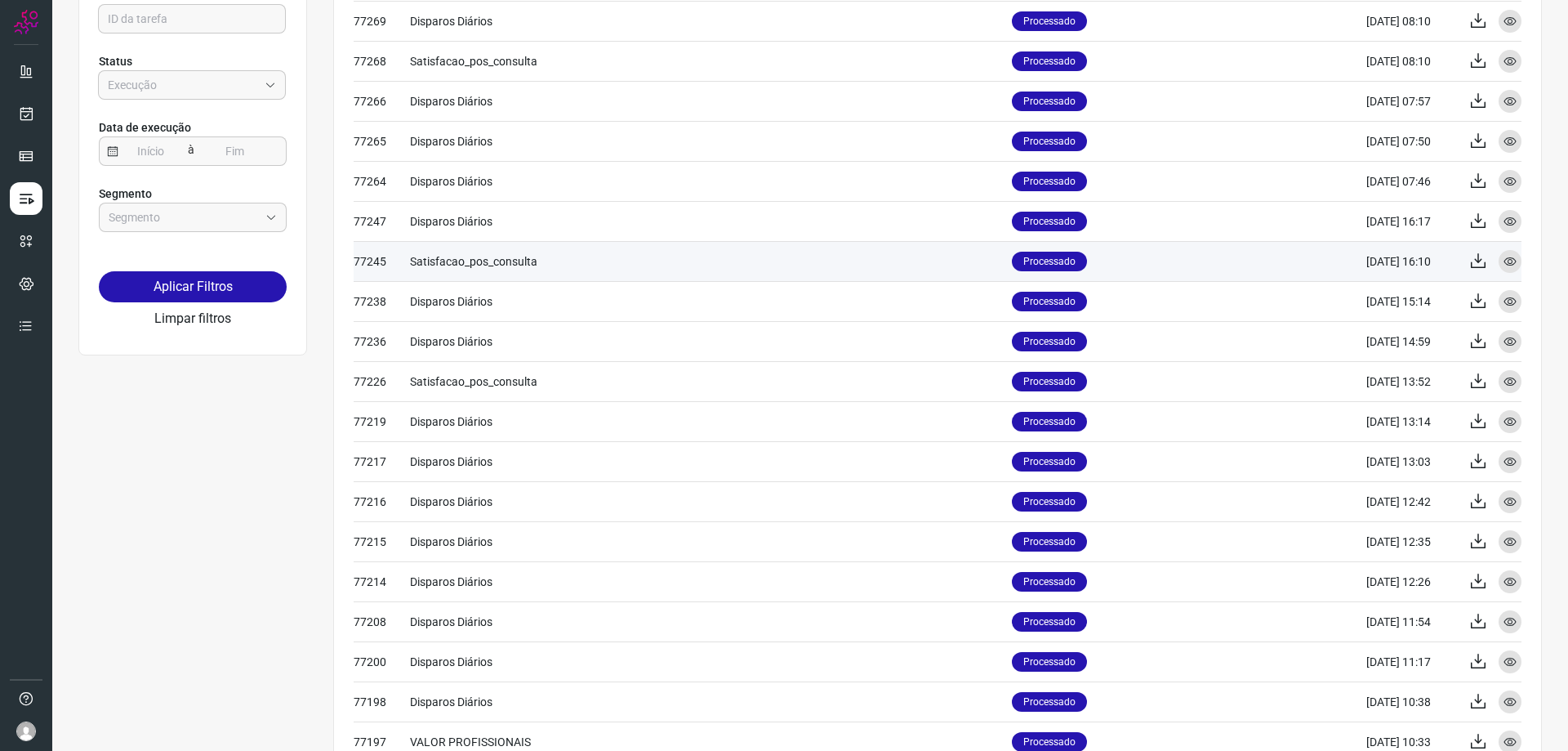 scroll, scrollTop: 0, scrollLeft: 0, axis: both 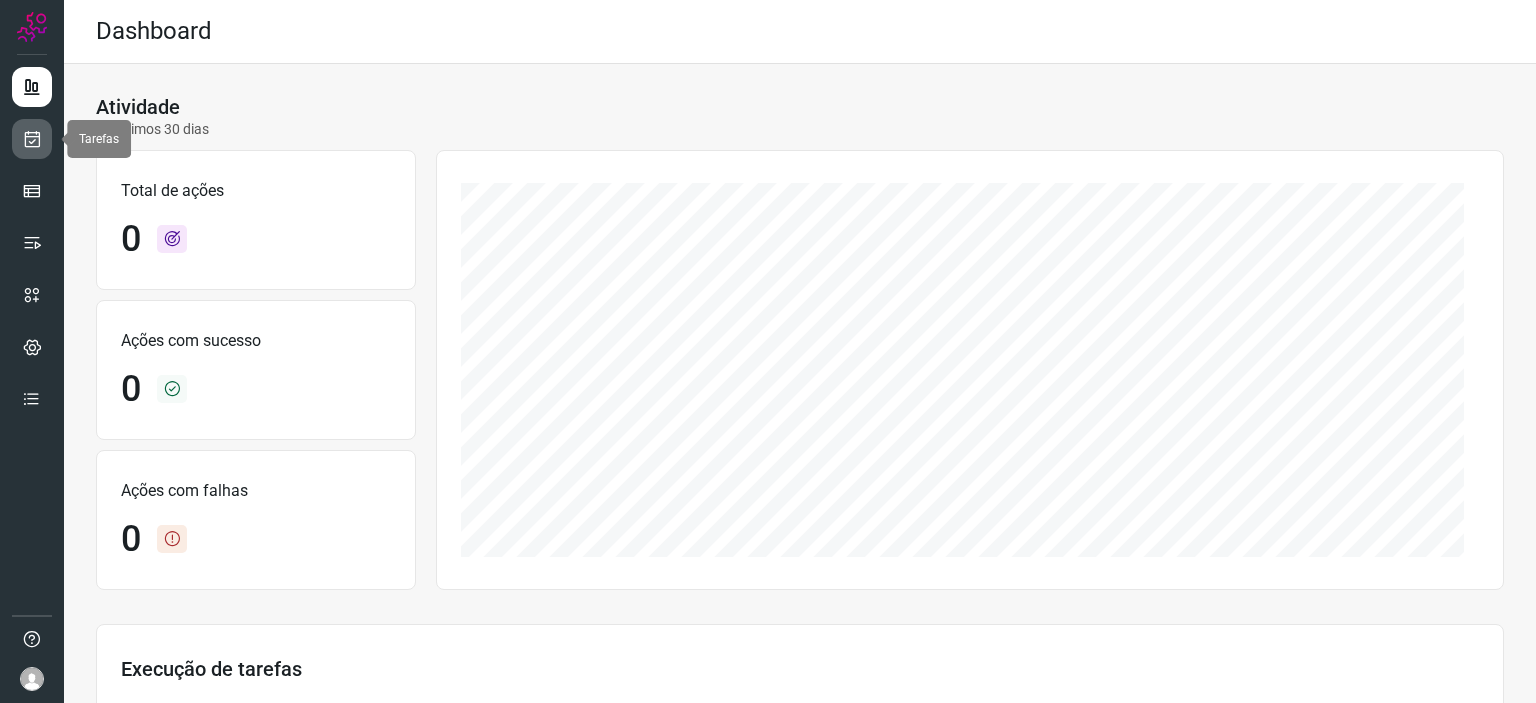 click at bounding box center (32, 139) 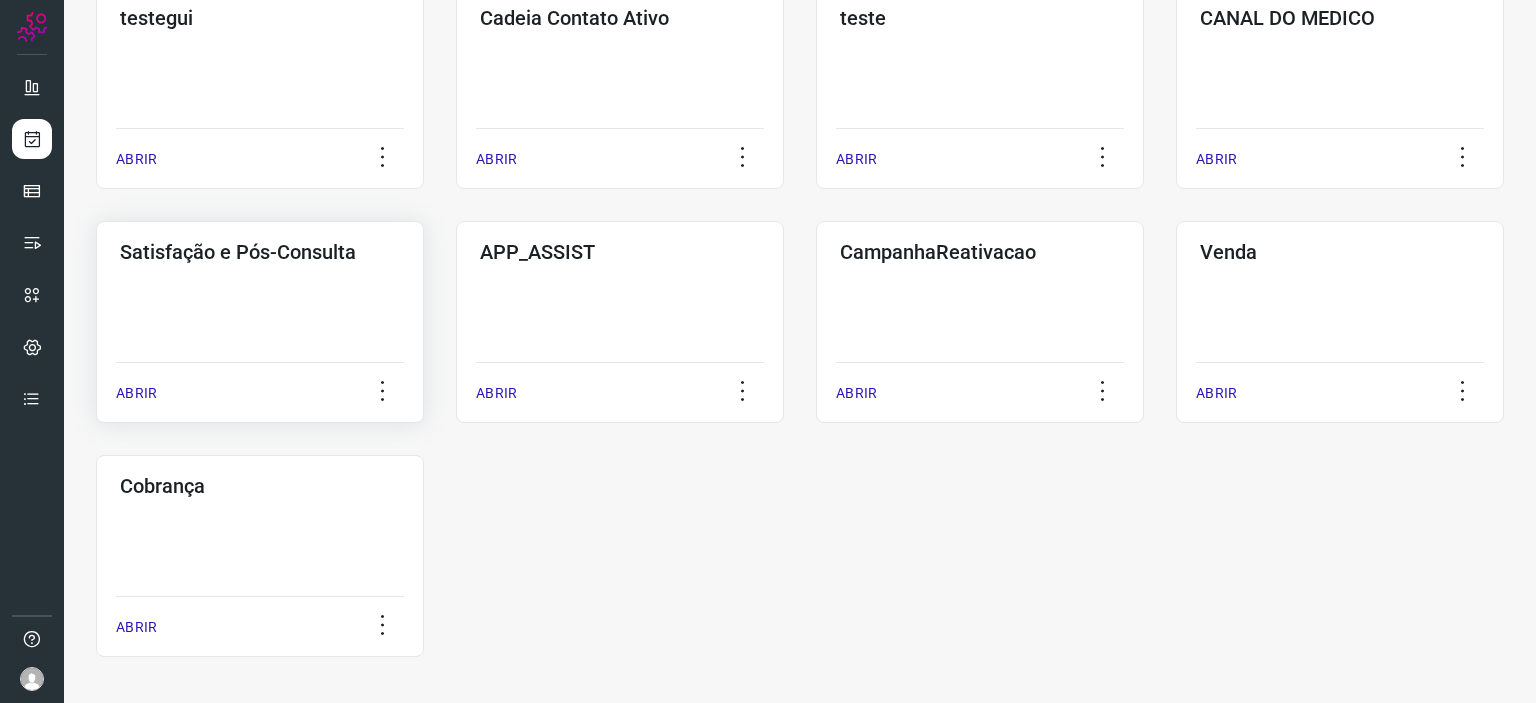 scroll, scrollTop: 644, scrollLeft: 0, axis: vertical 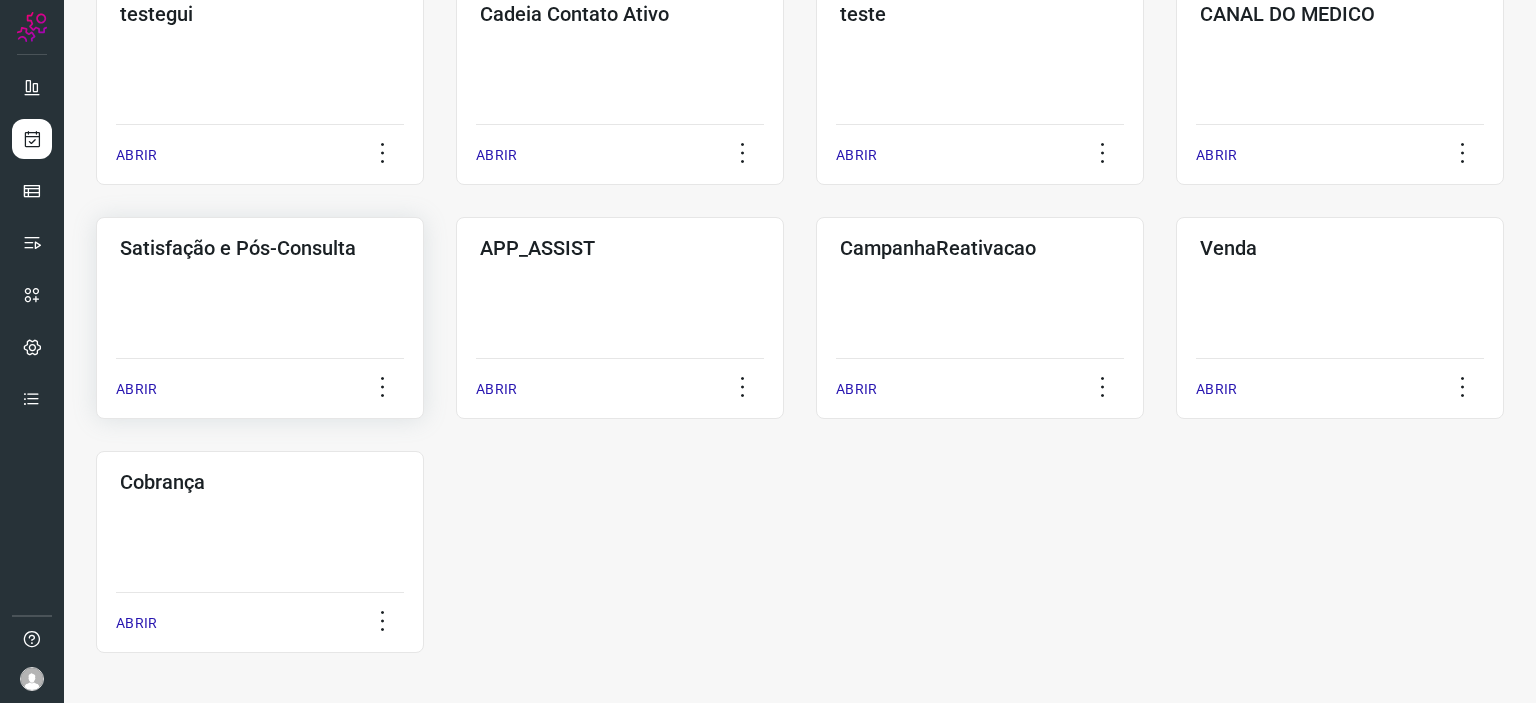 click on "Satisfação e Pós-Consulta  ABRIR" 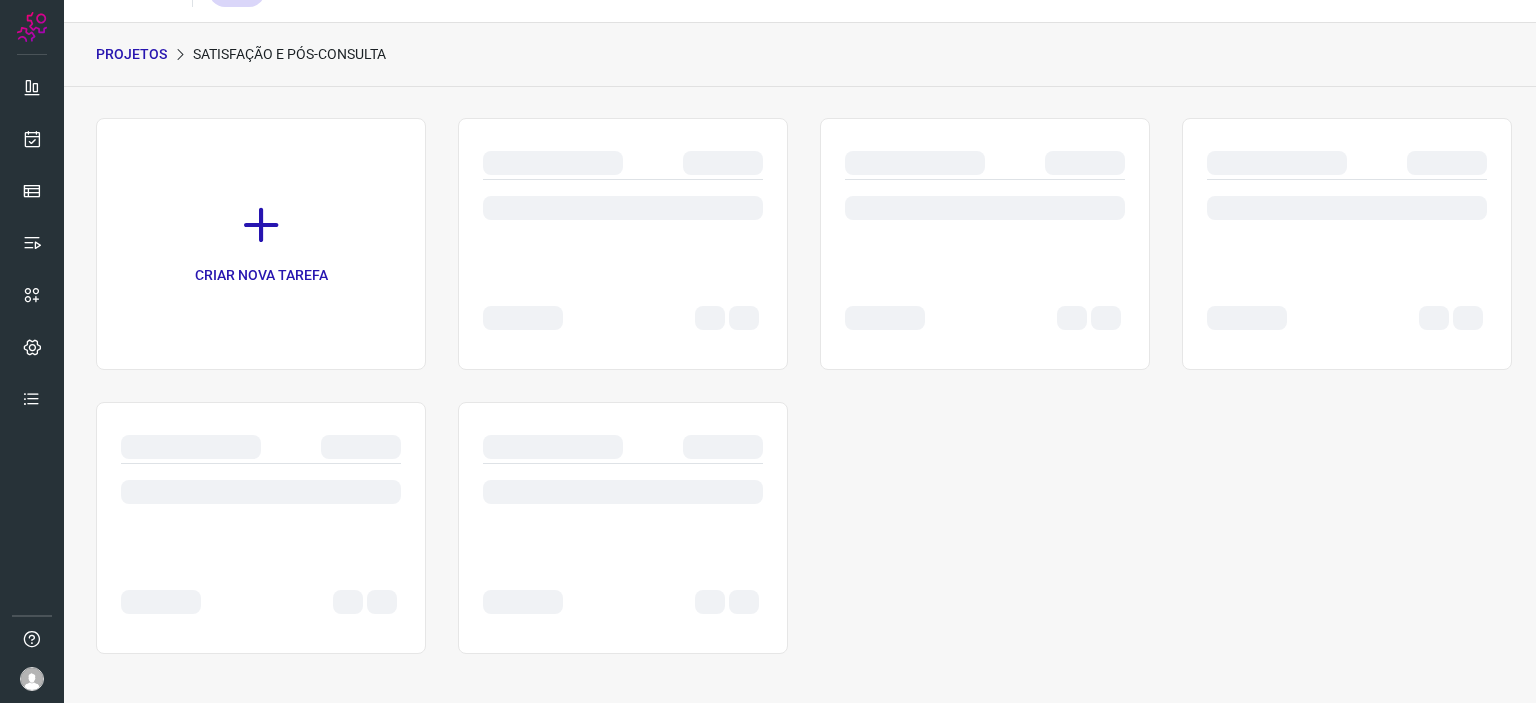 scroll, scrollTop: 0, scrollLeft: 0, axis: both 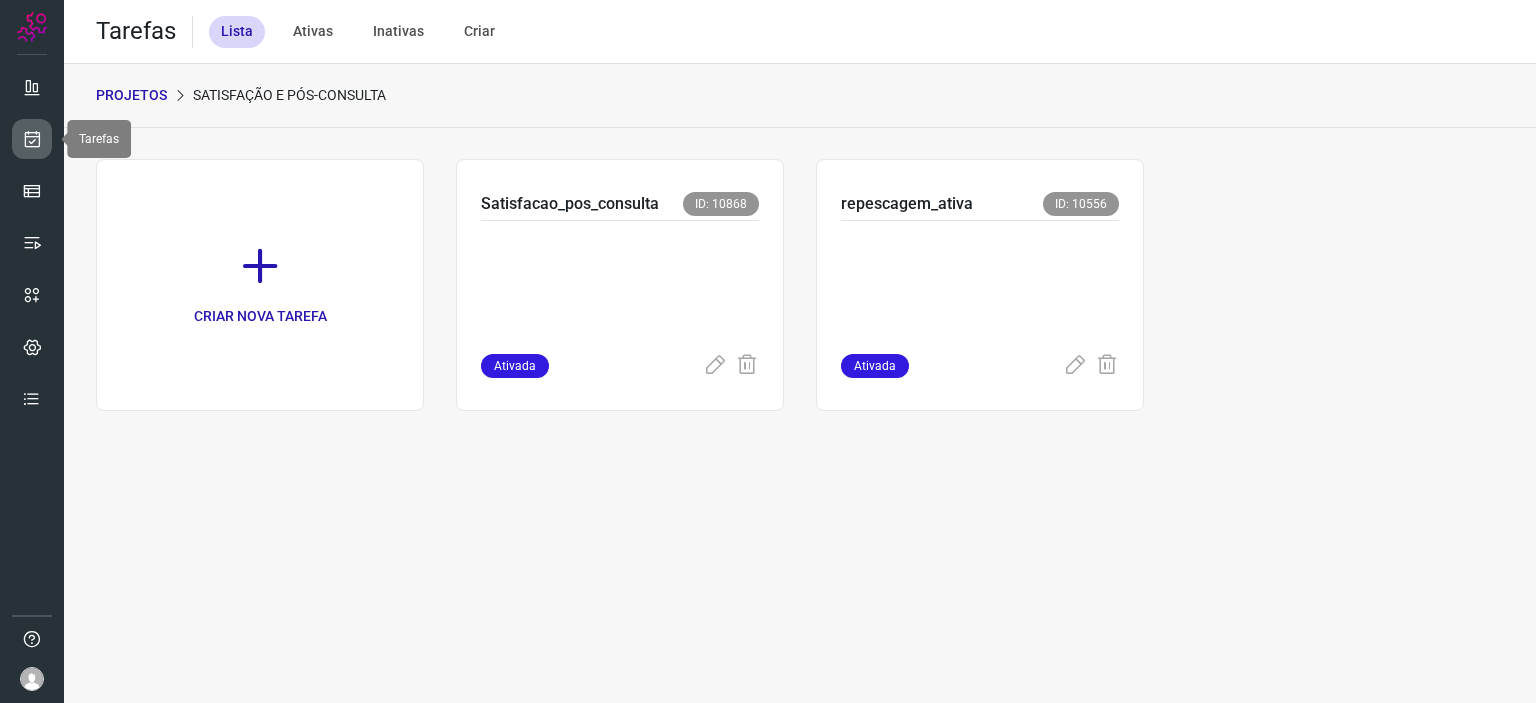 click at bounding box center (32, 139) 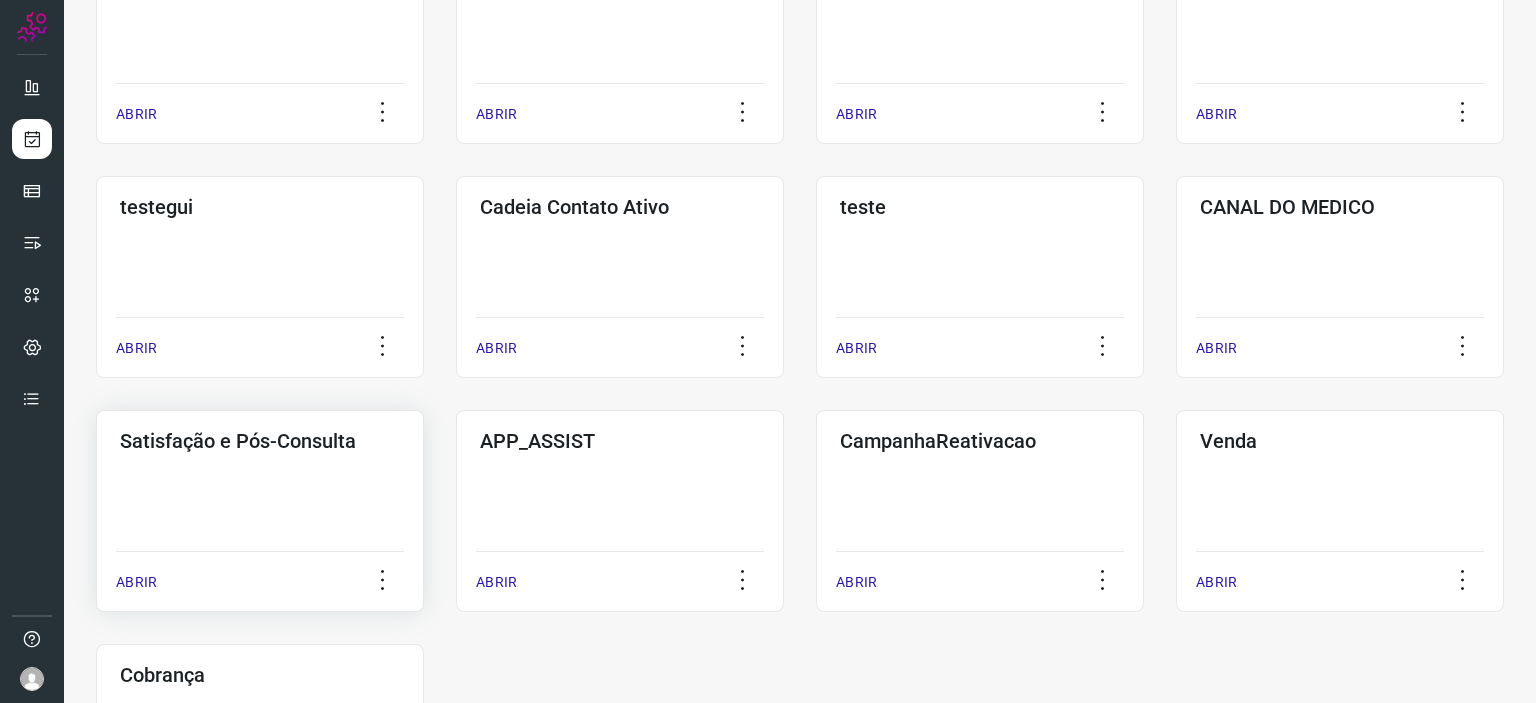 scroll, scrollTop: 500, scrollLeft: 0, axis: vertical 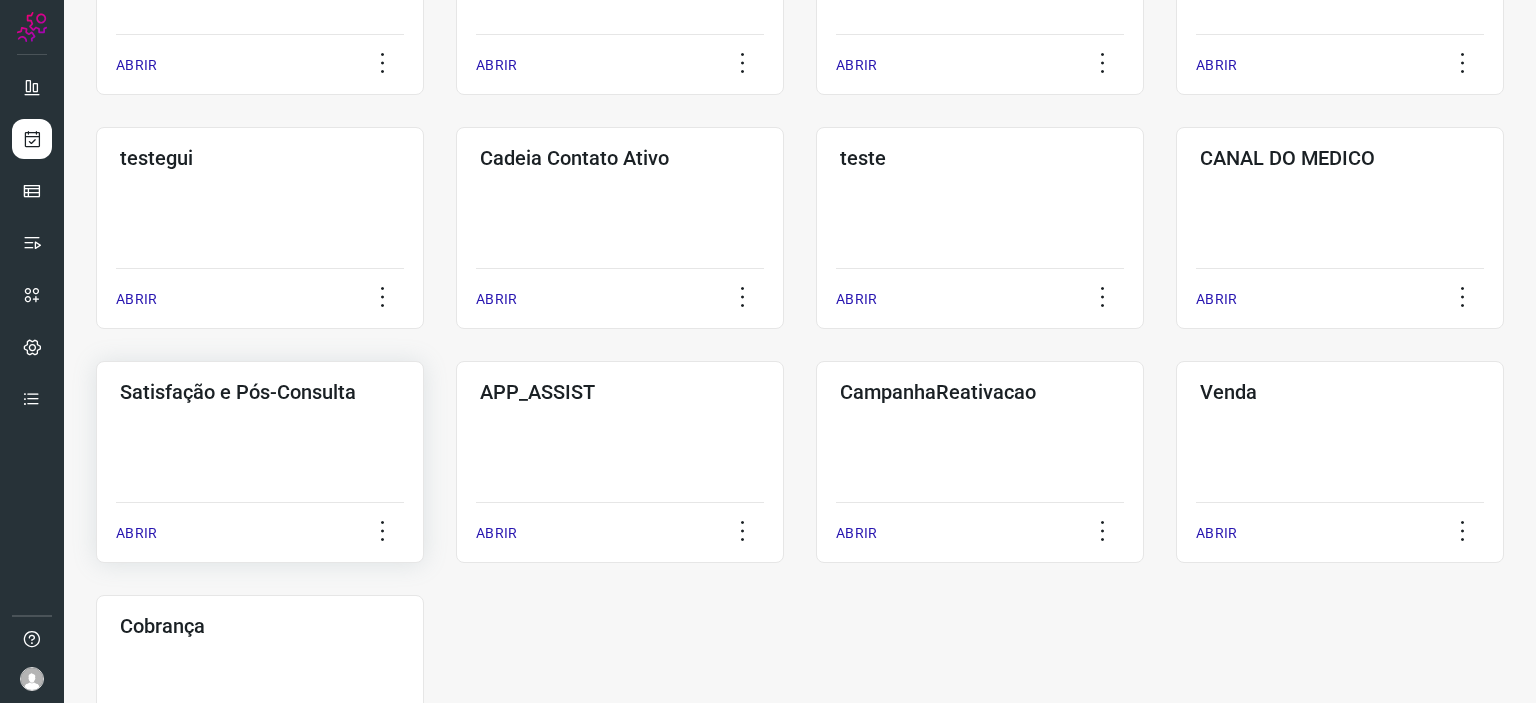 click on "Satisfação e Pós-Consulta  ABRIR" 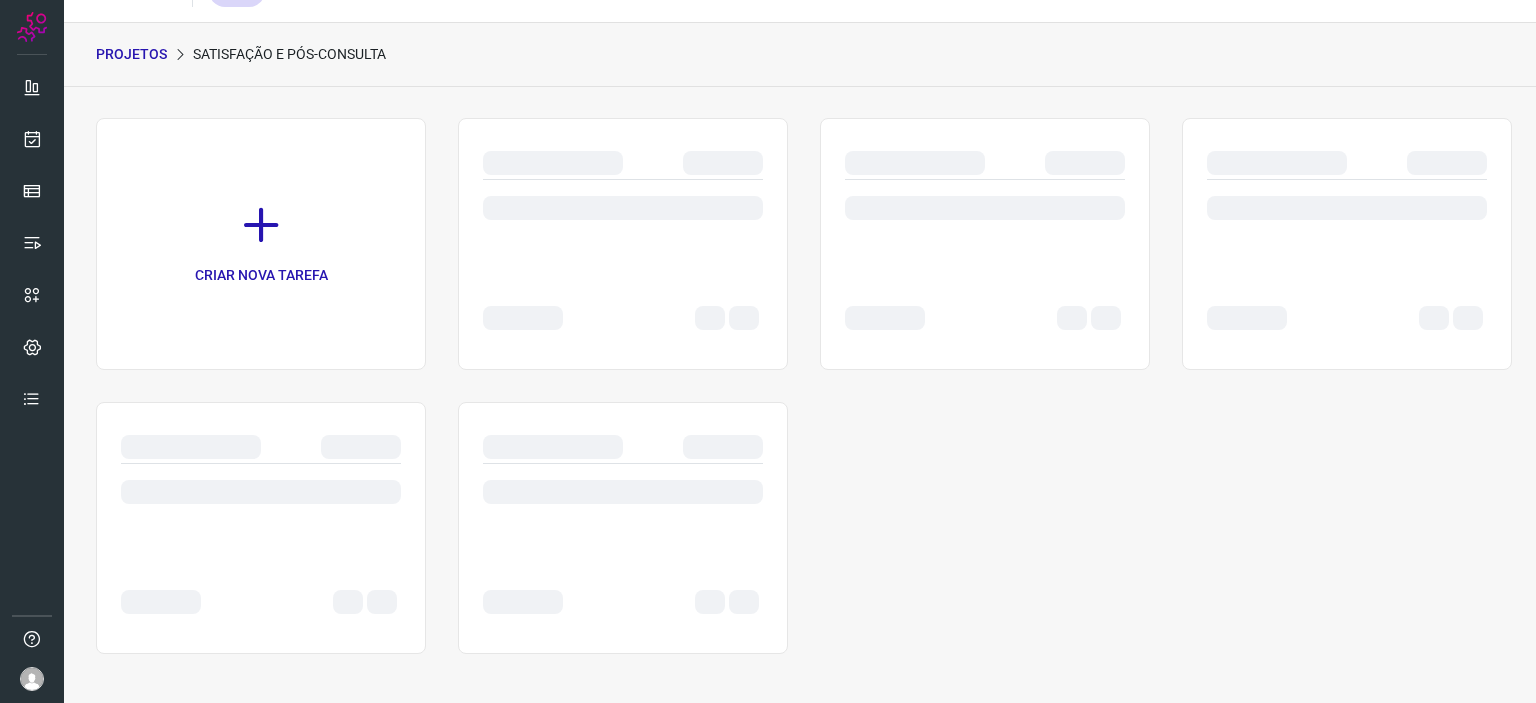 scroll, scrollTop: 0, scrollLeft: 0, axis: both 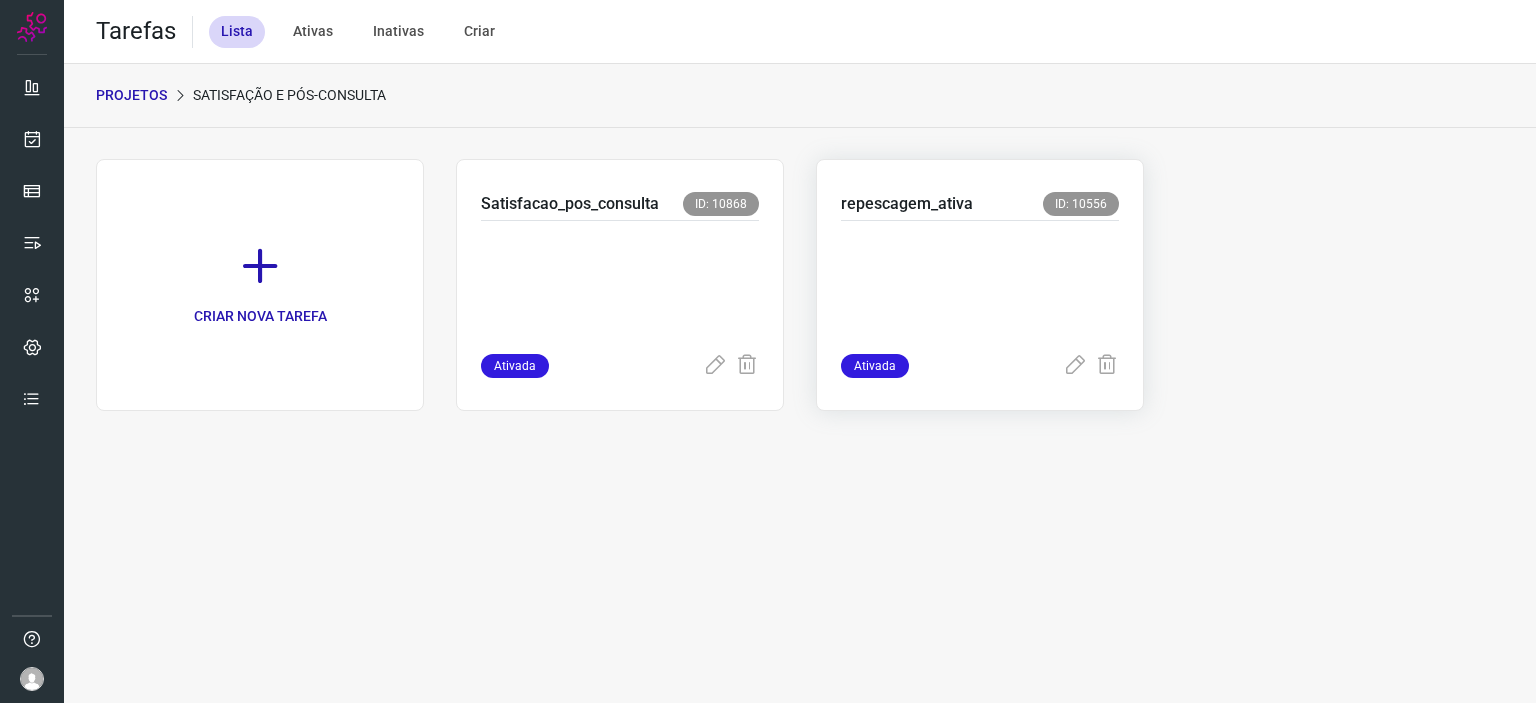 click at bounding box center (980, 283) 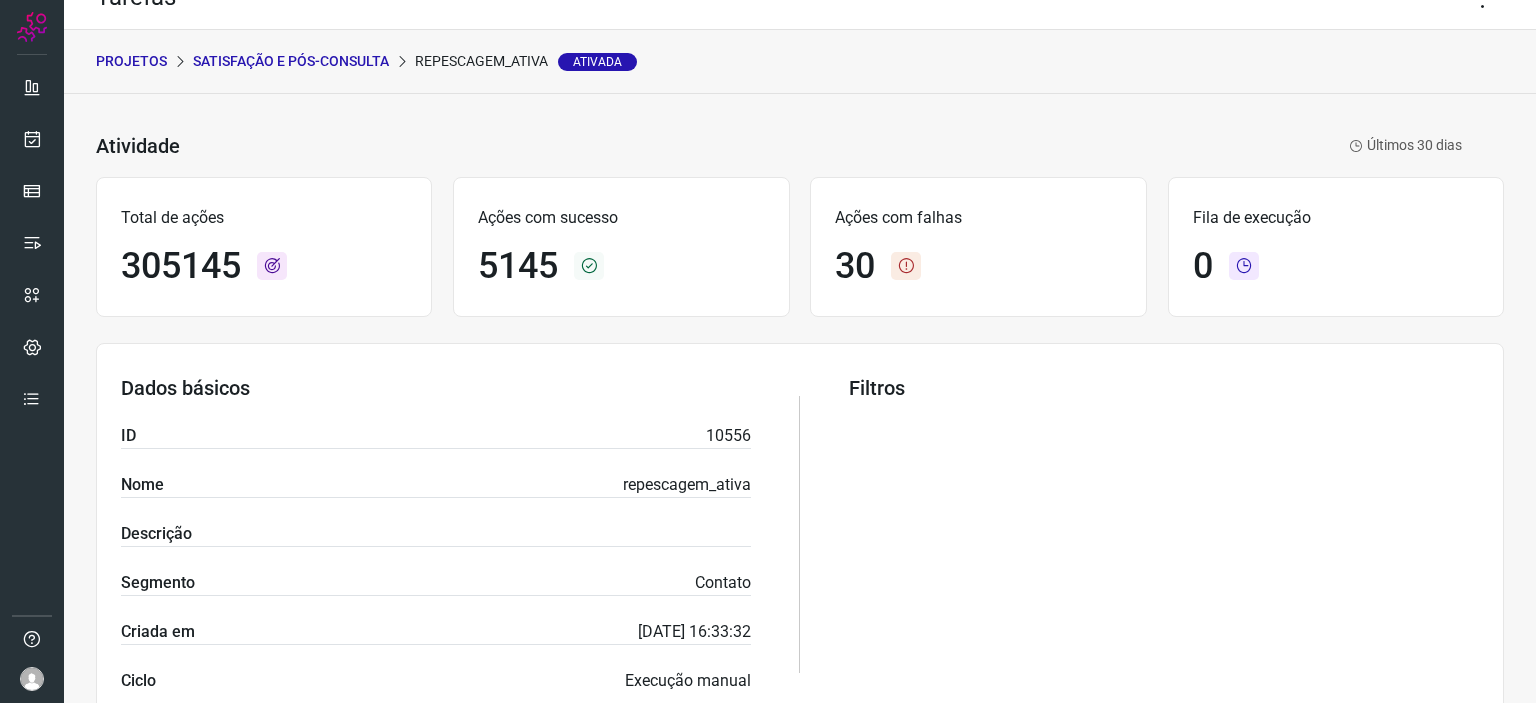 scroll, scrollTop: 0, scrollLeft: 0, axis: both 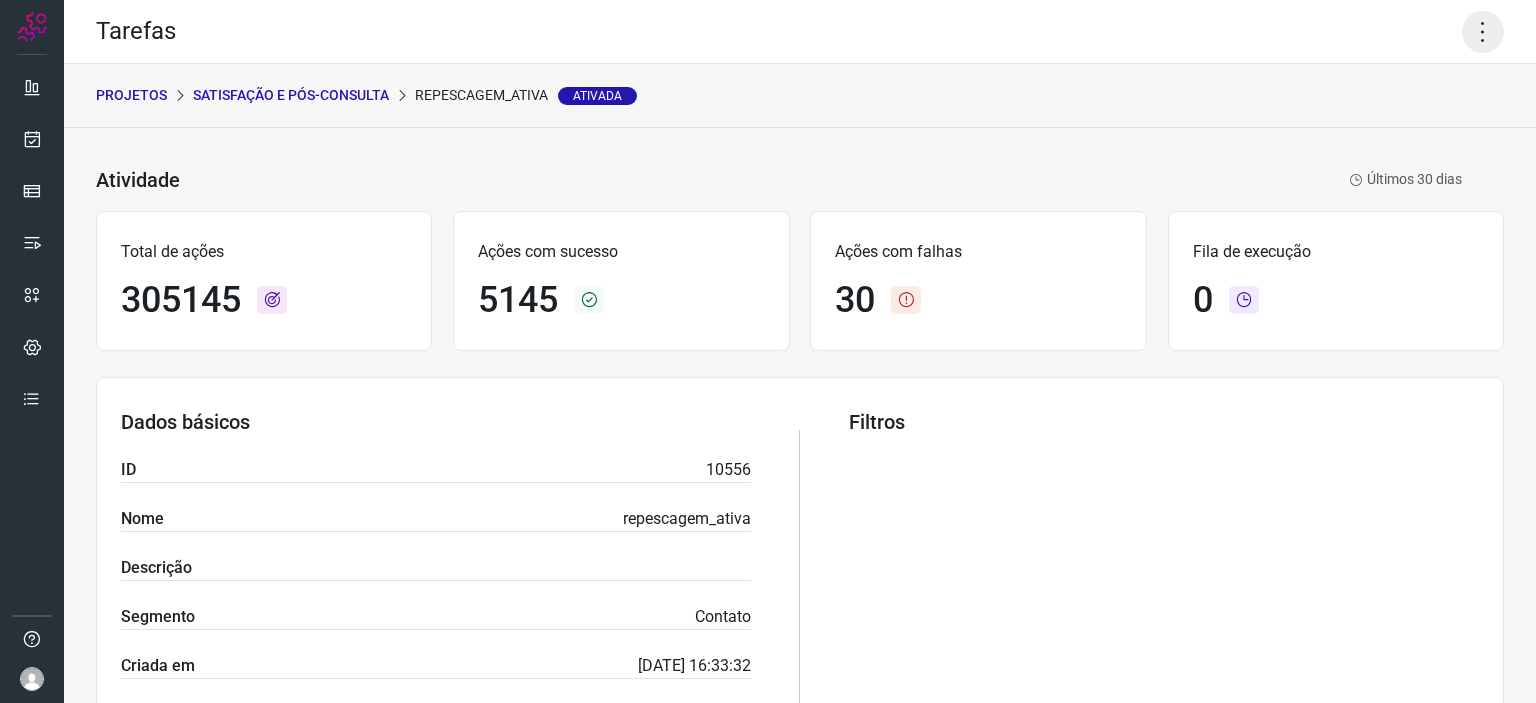 click 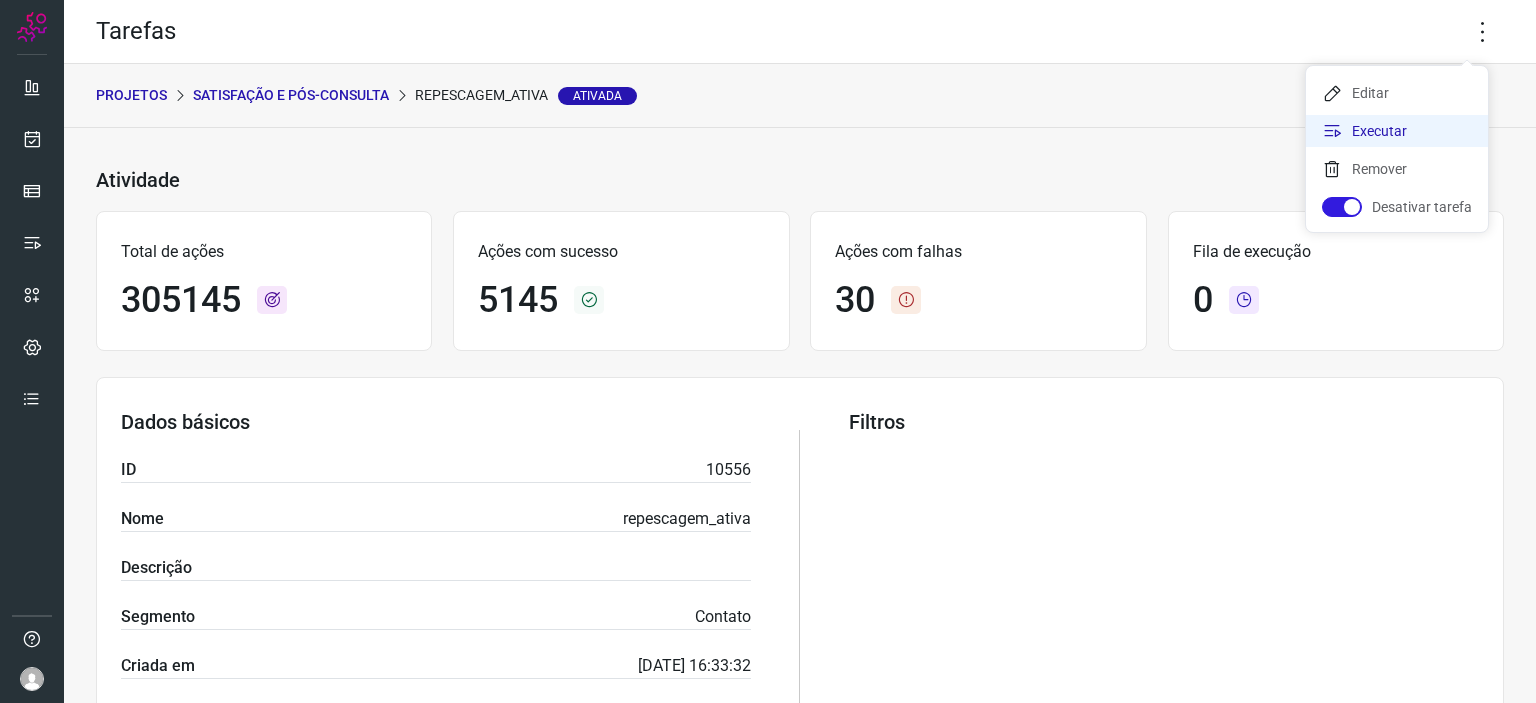 click on "Executar" 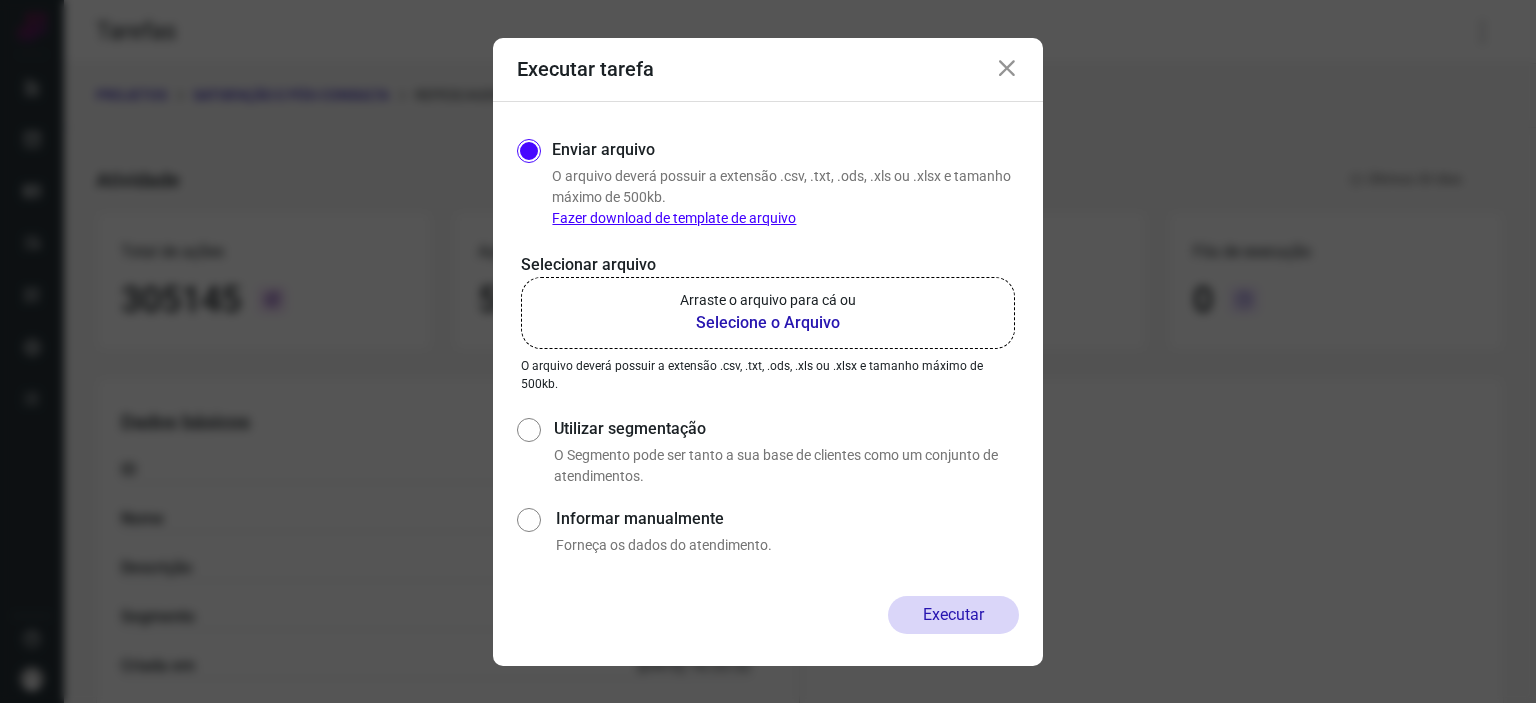 click on "Selecione o Arquivo" at bounding box center [768, 323] 